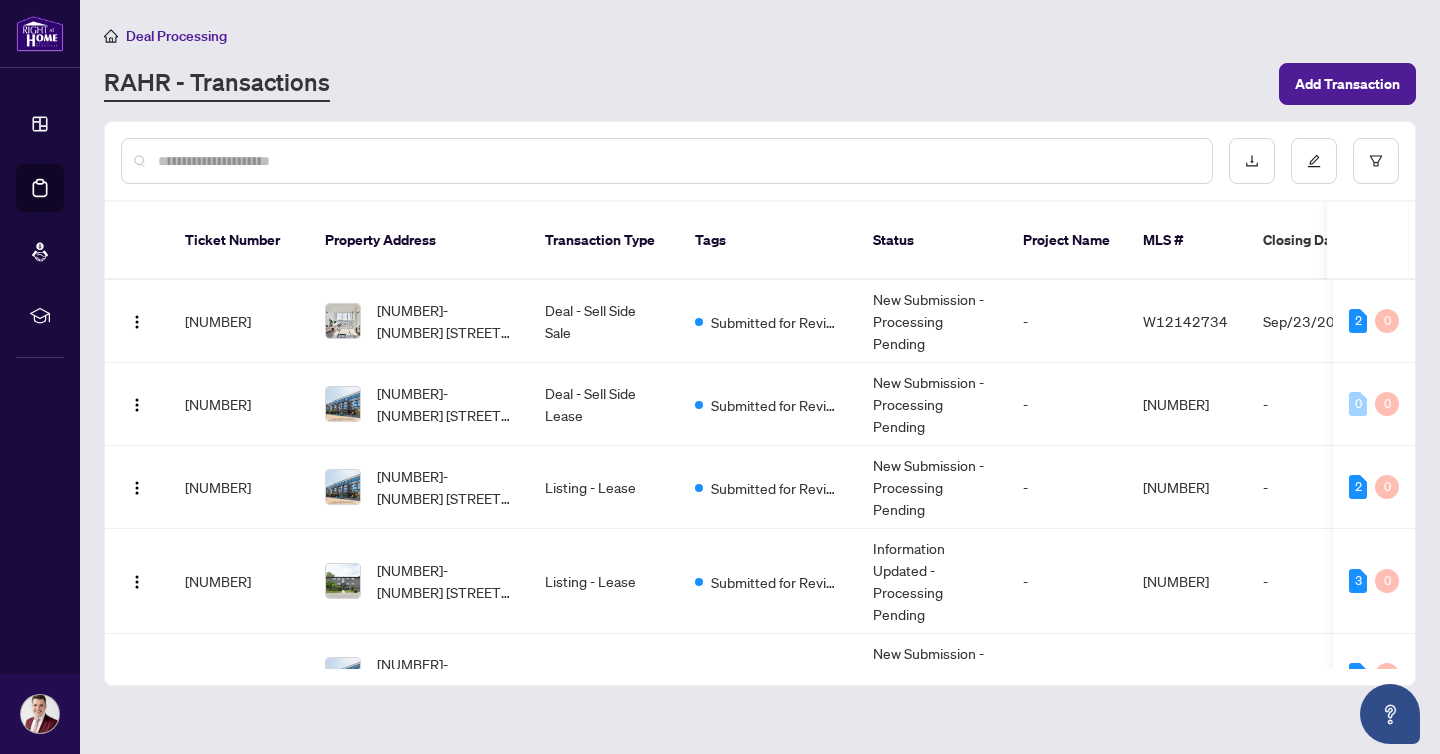 scroll, scrollTop: 0, scrollLeft: 0, axis: both 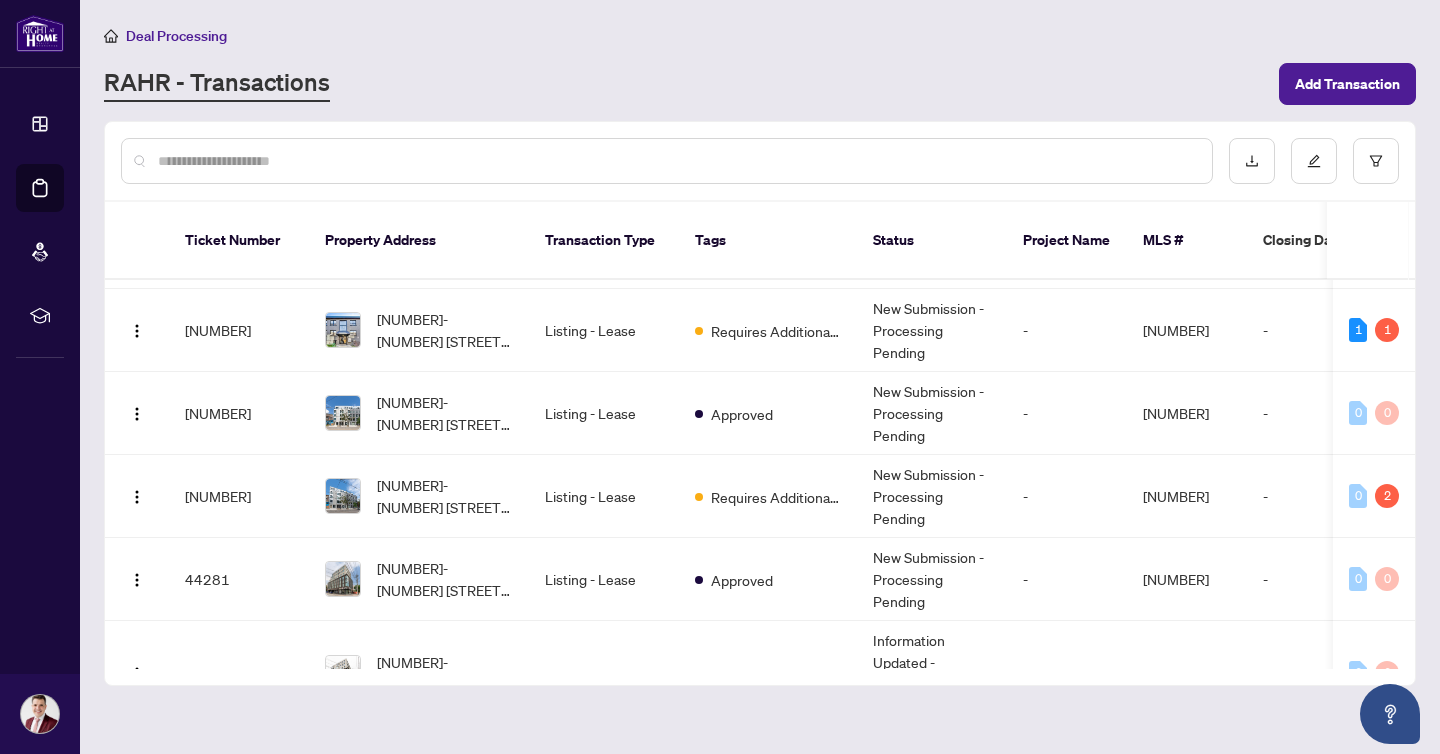 click at bounding box center (677, 161) 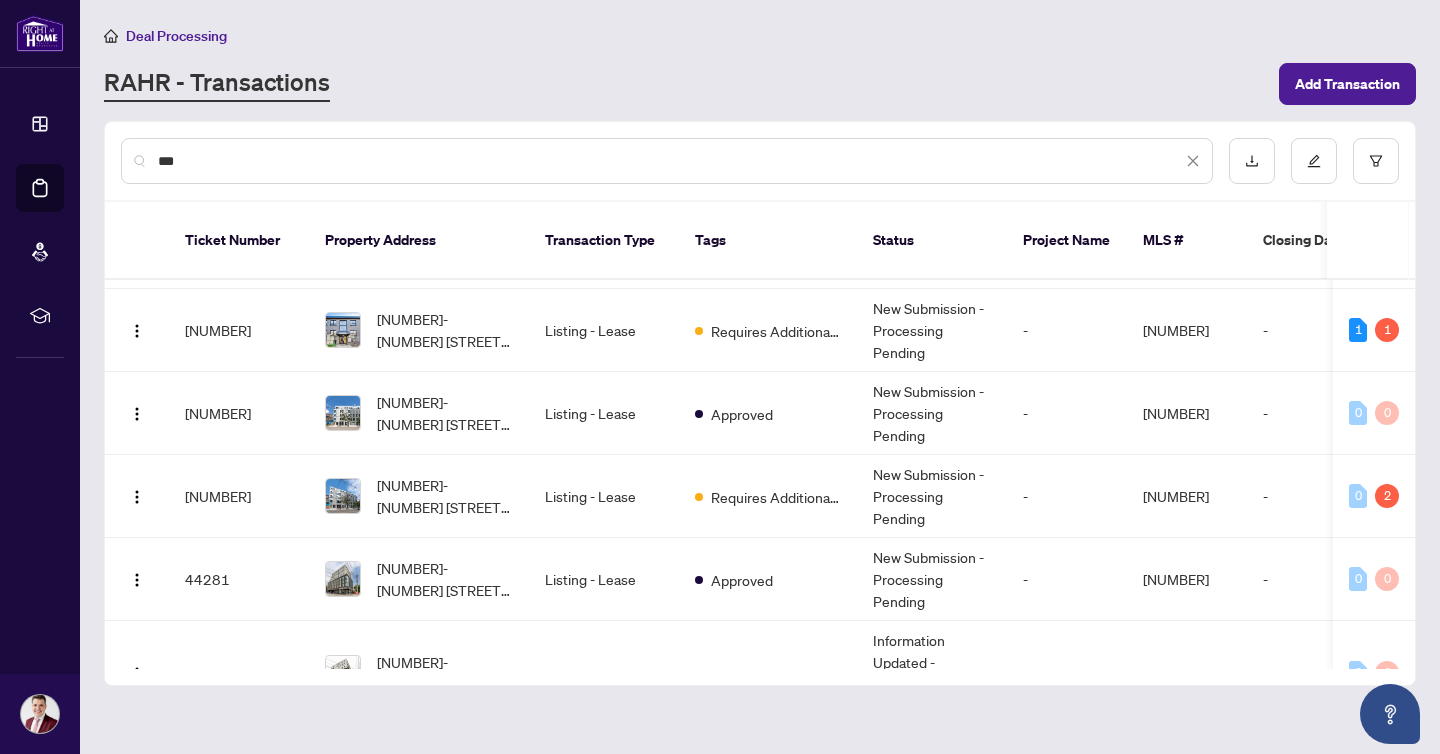 type on "***" 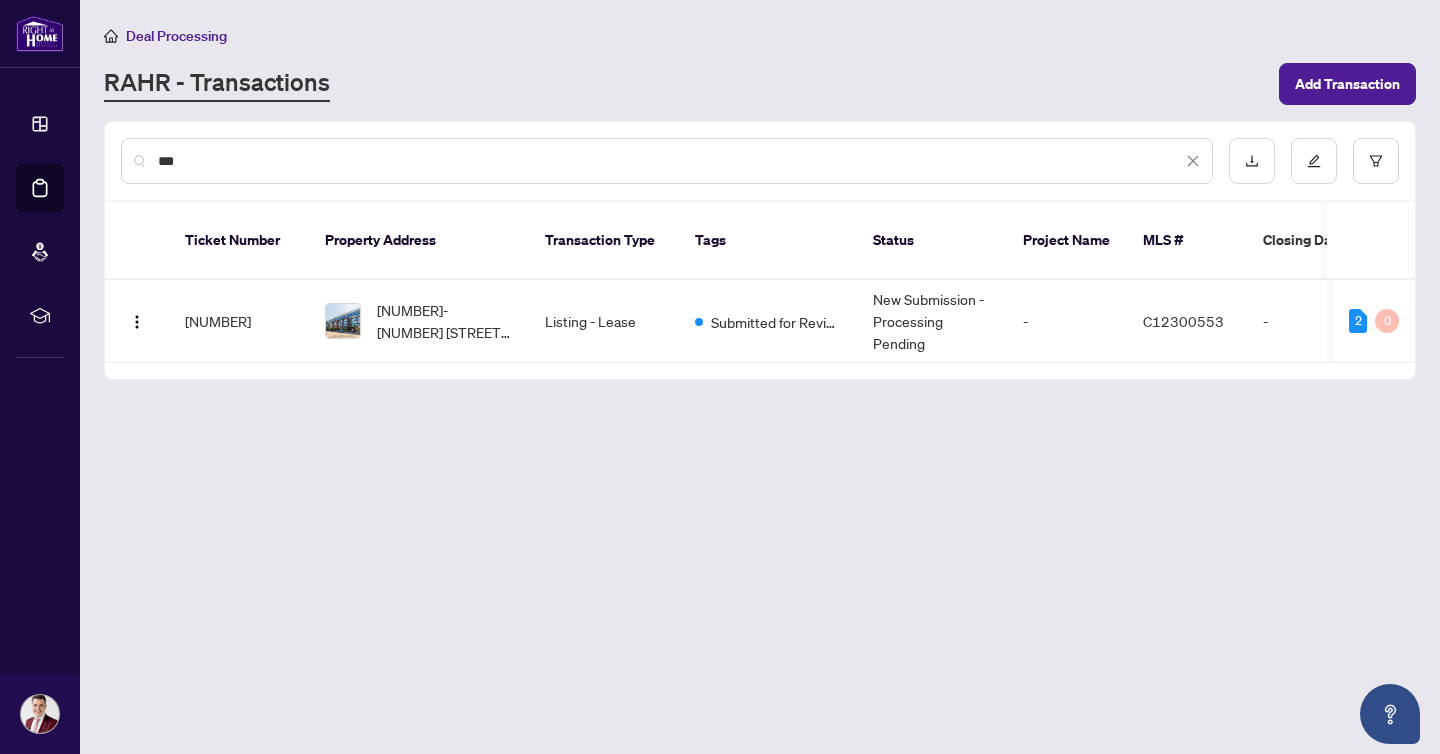 scroll, scrollTop: 0, scrollLeft: 0, axis: both 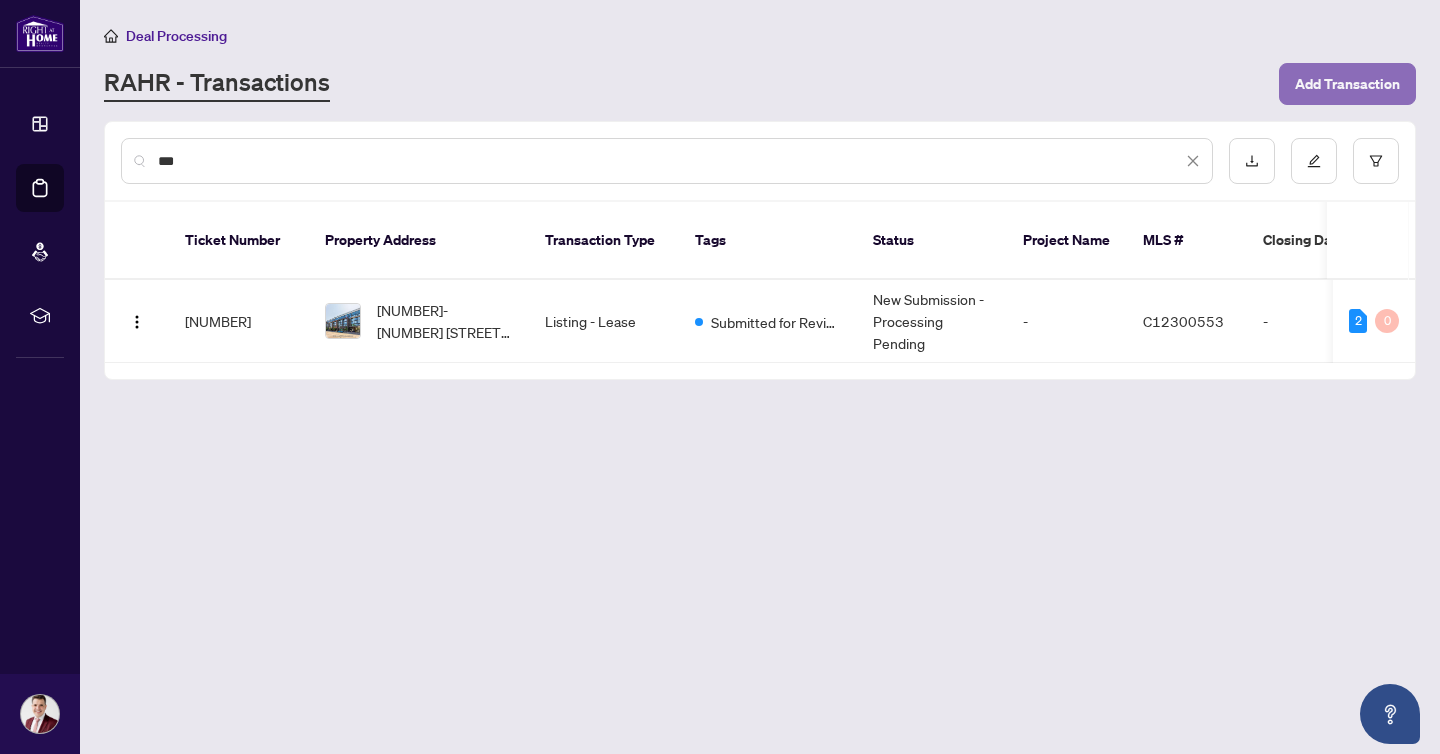 click on "Add Transaction" at bounding box center (1347, 84) 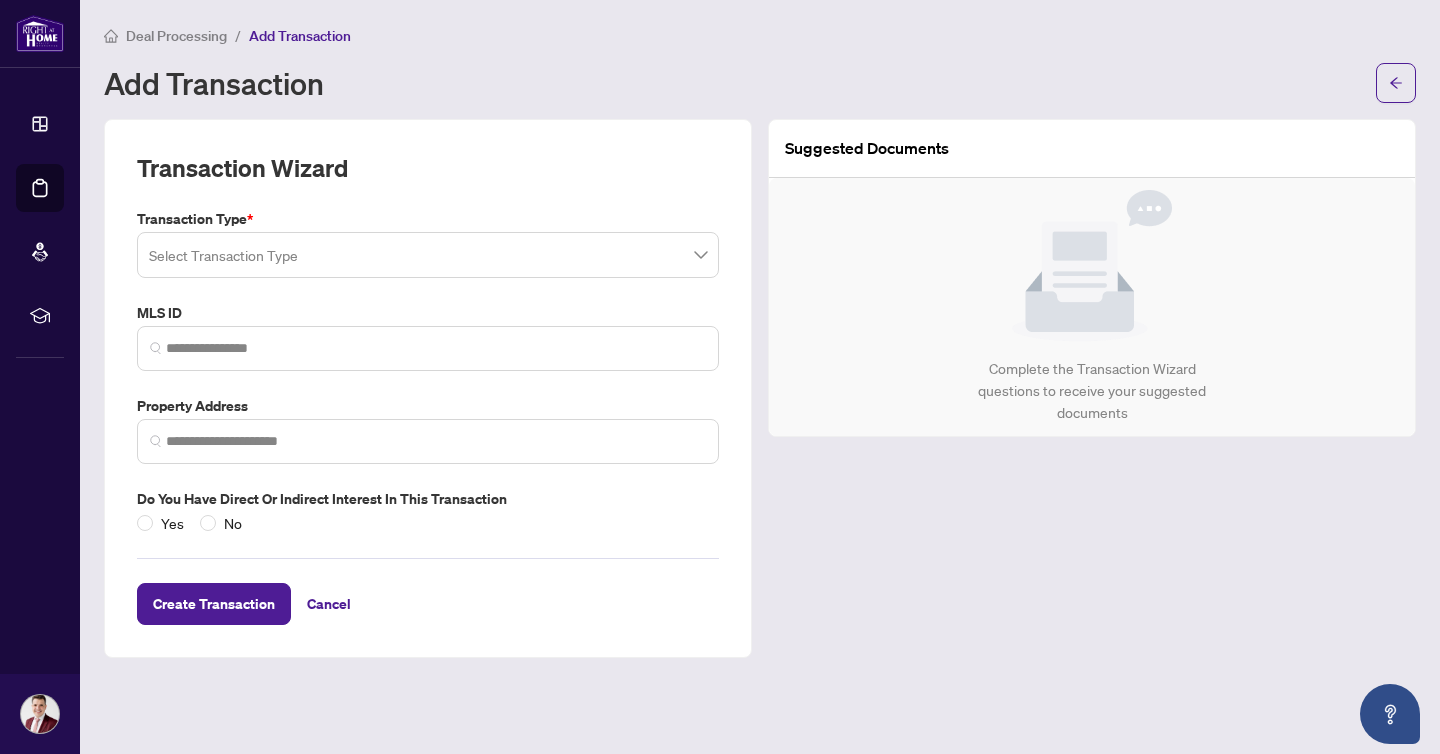 click at bounding box center [428, 255] 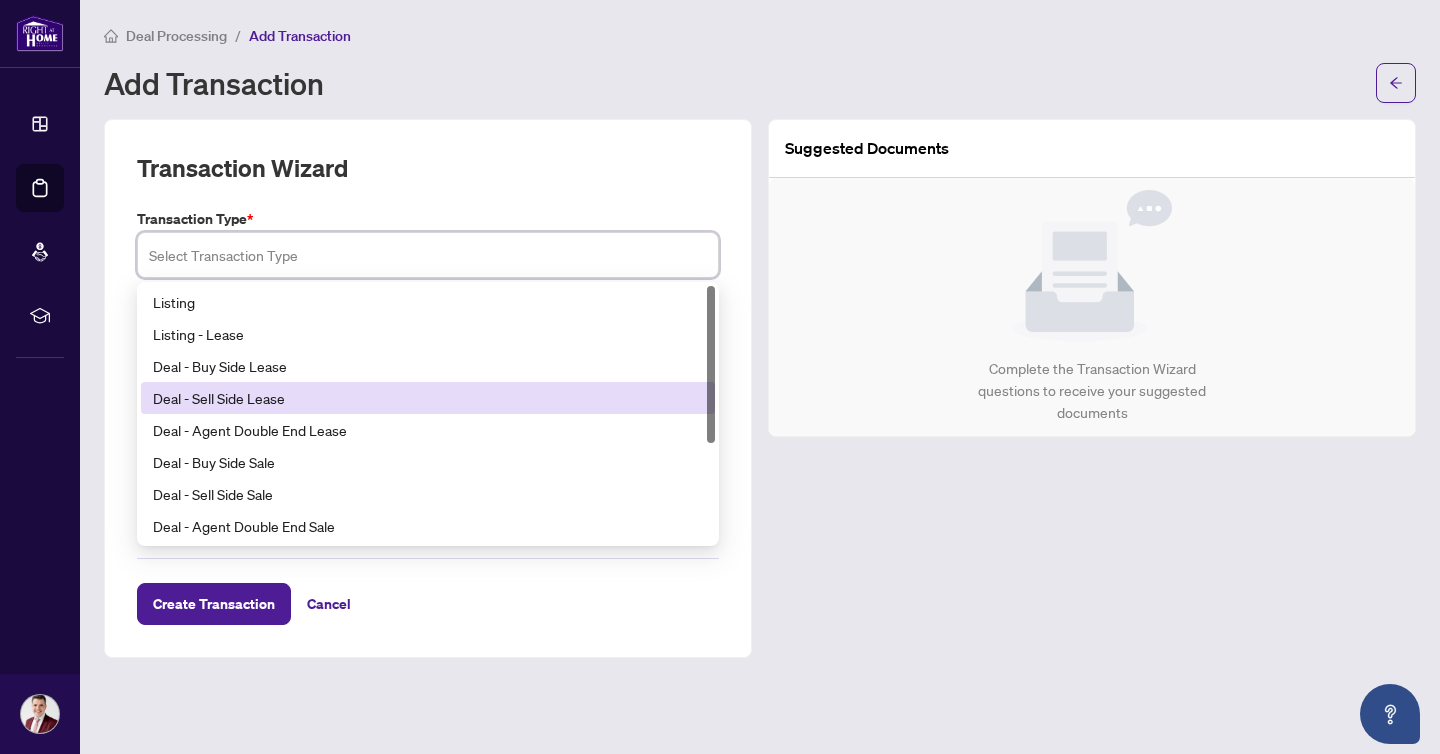click on "Deal - Sell Side Lease" at bounding box center (428, 398) 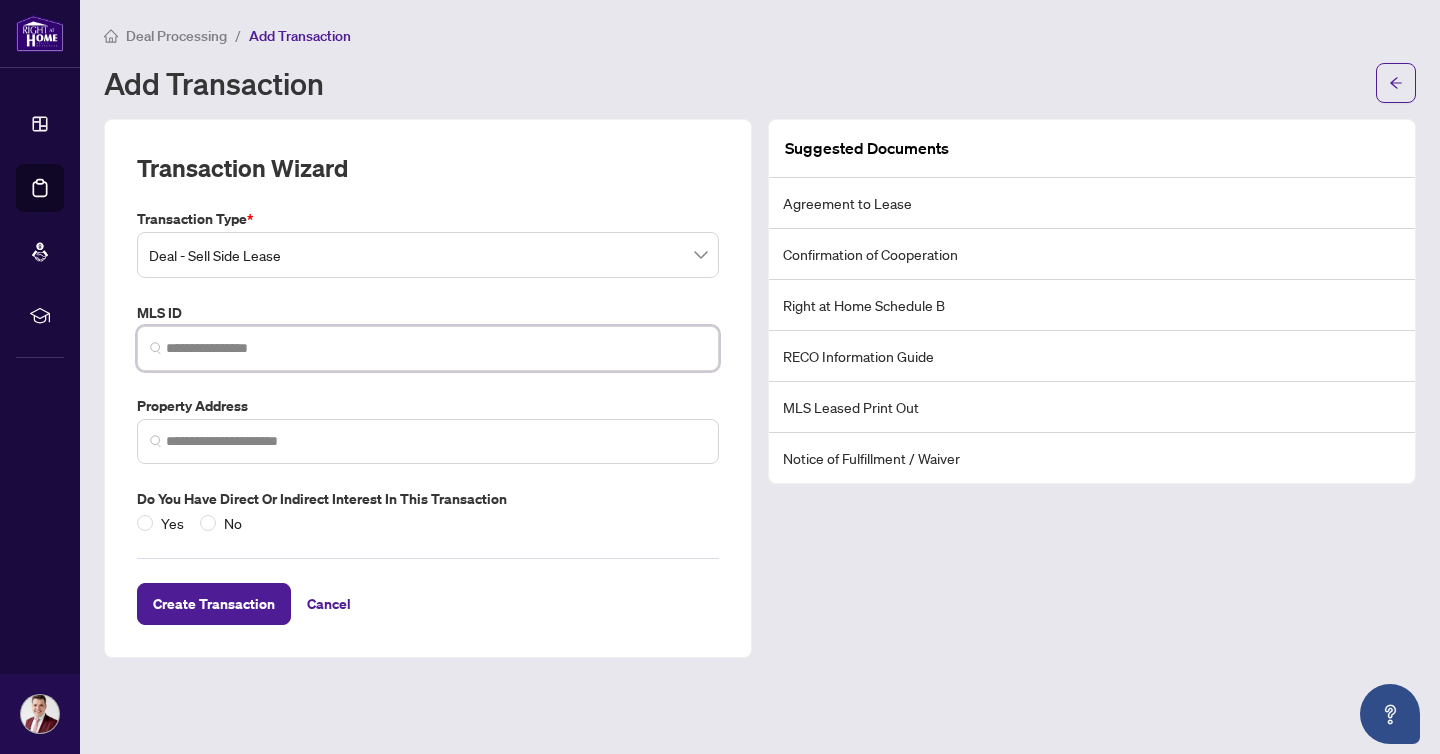 click at bounding box center (436, 348) 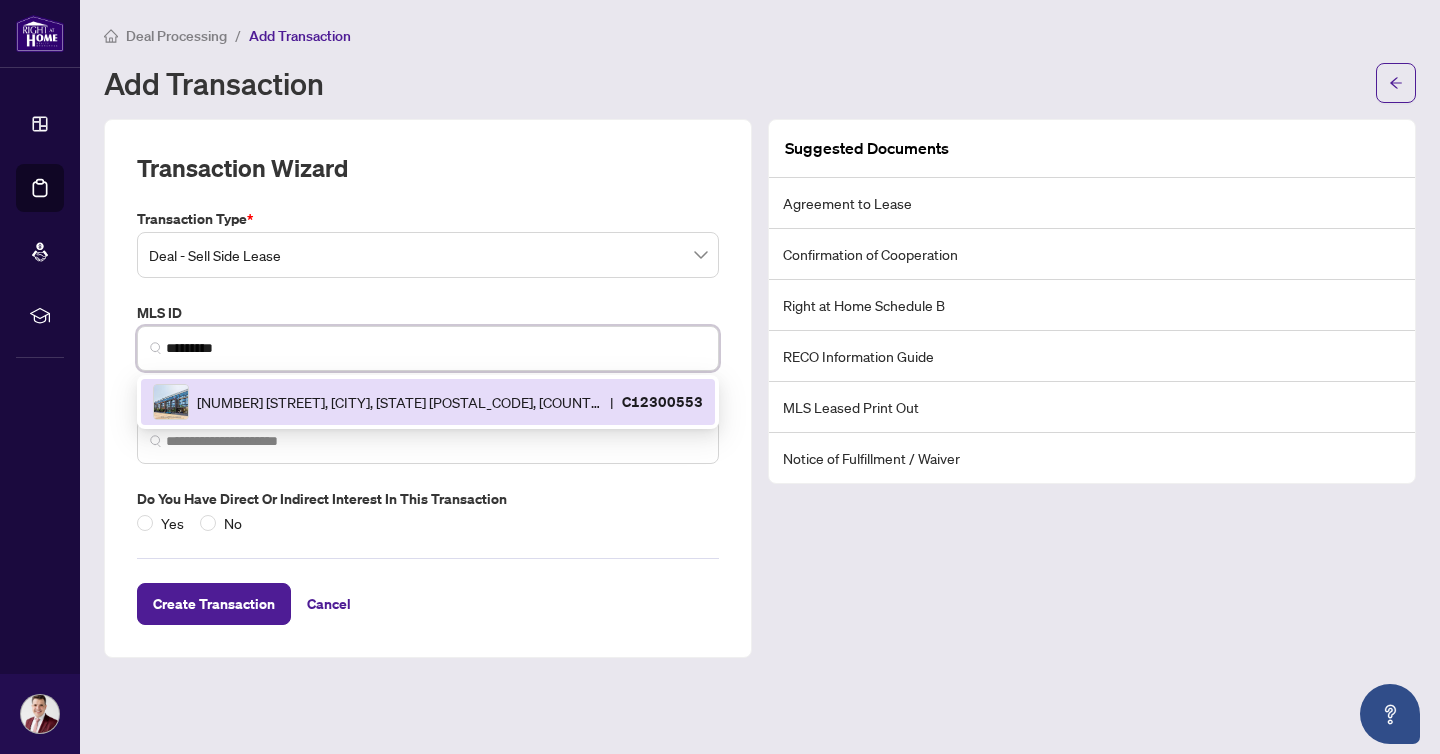 click on "[NUMBER] [STREET], [CITY], [STATE] [POSTAL_CODE], [COUNTRY]" at bounding box center (399, 402) 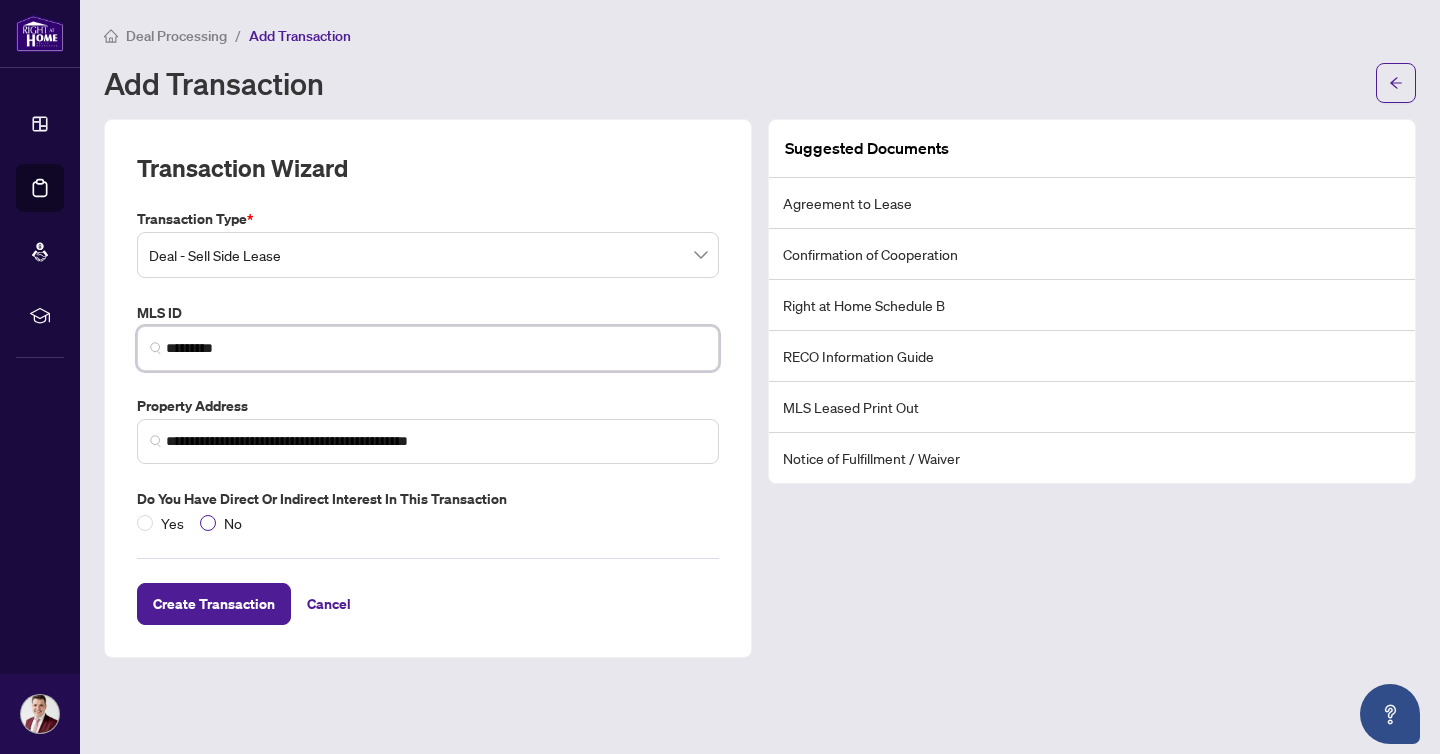 type on "*********" 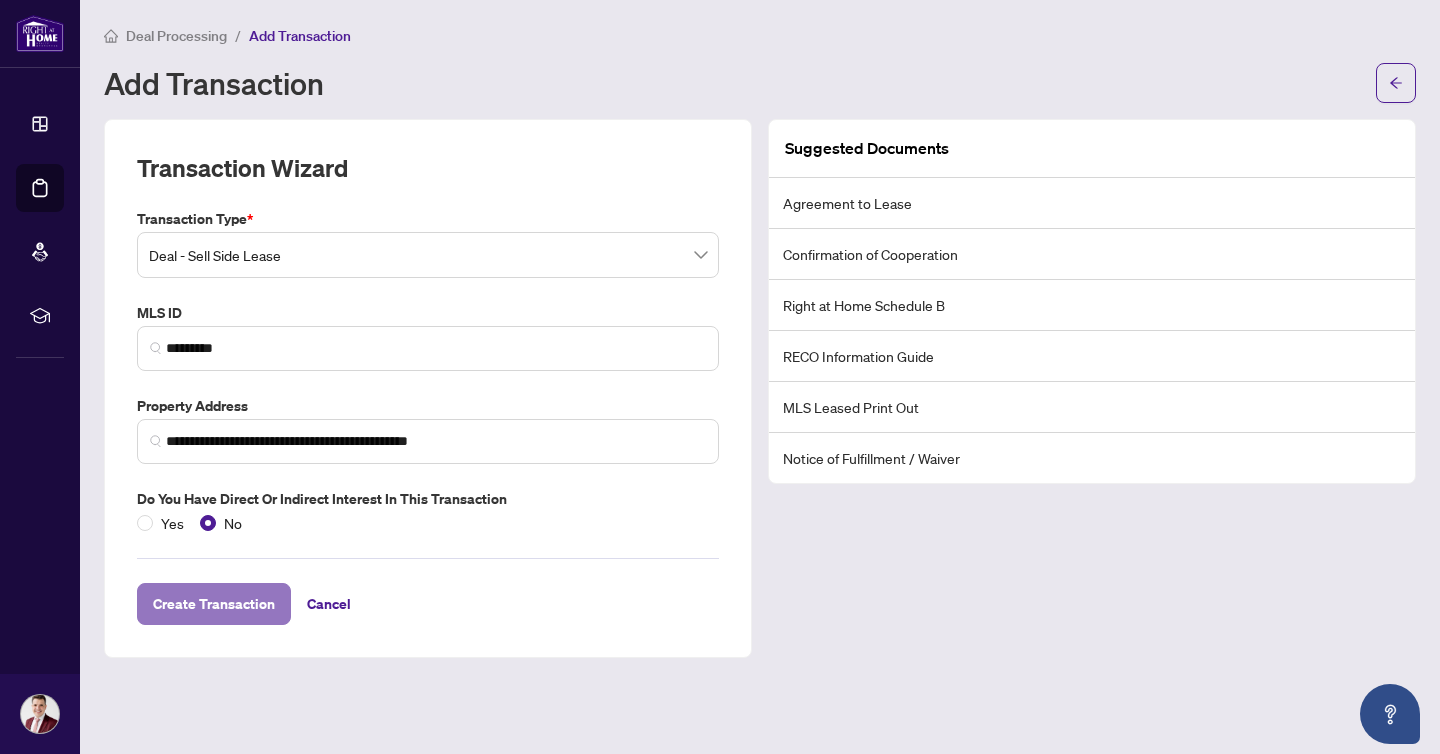 click on "Create Transaction" at bounding box center [214, 604] 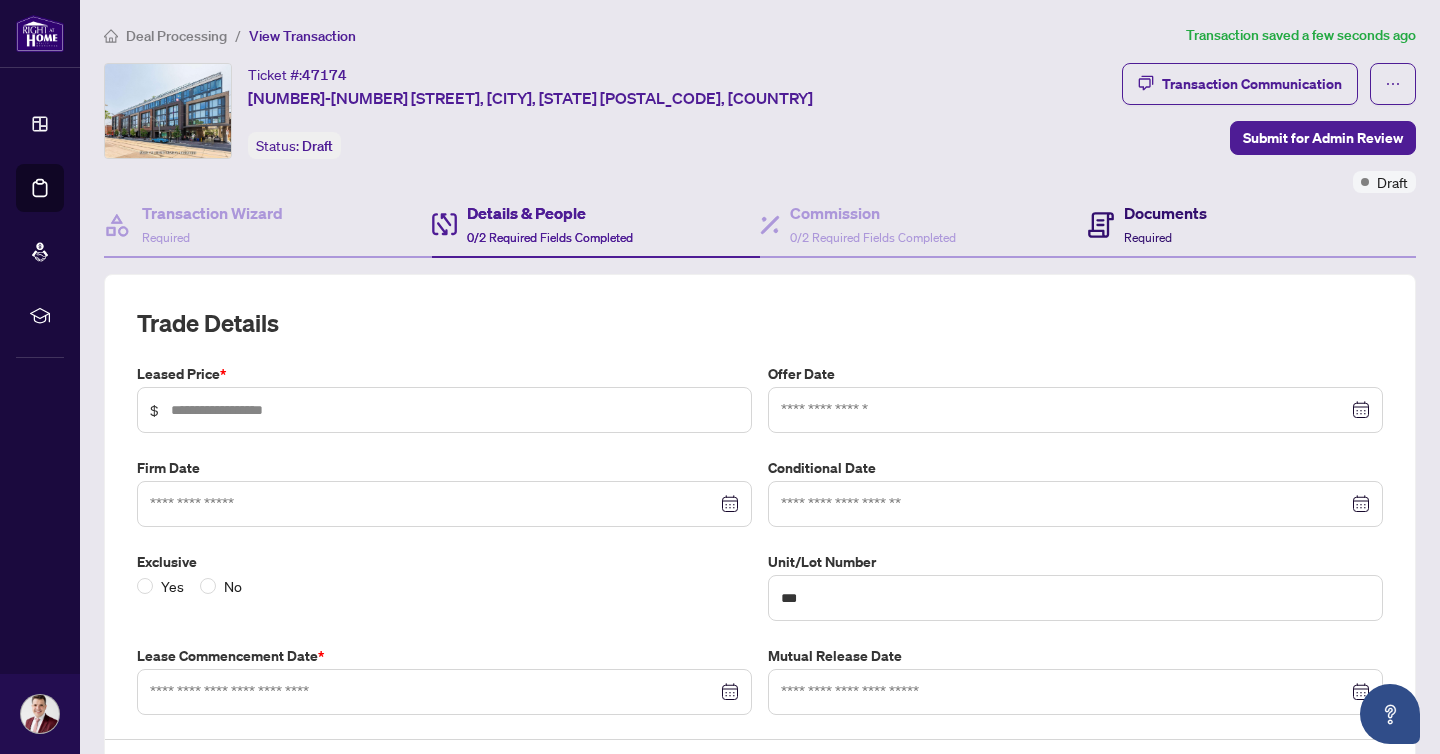 click on "Documents Required" at bounding box center [1147, 224] 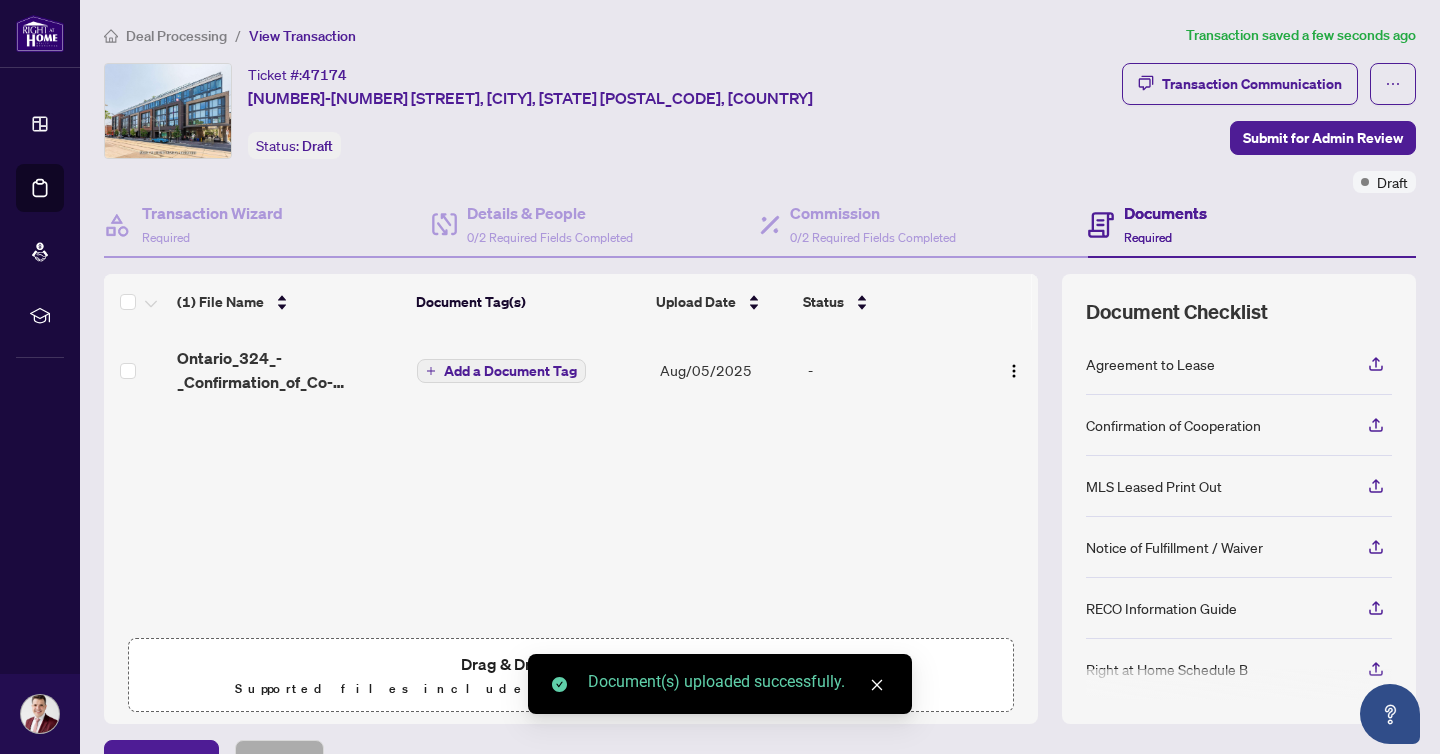 scroll, scrollTop: 7, scrollLeft: 0, axis: vertical 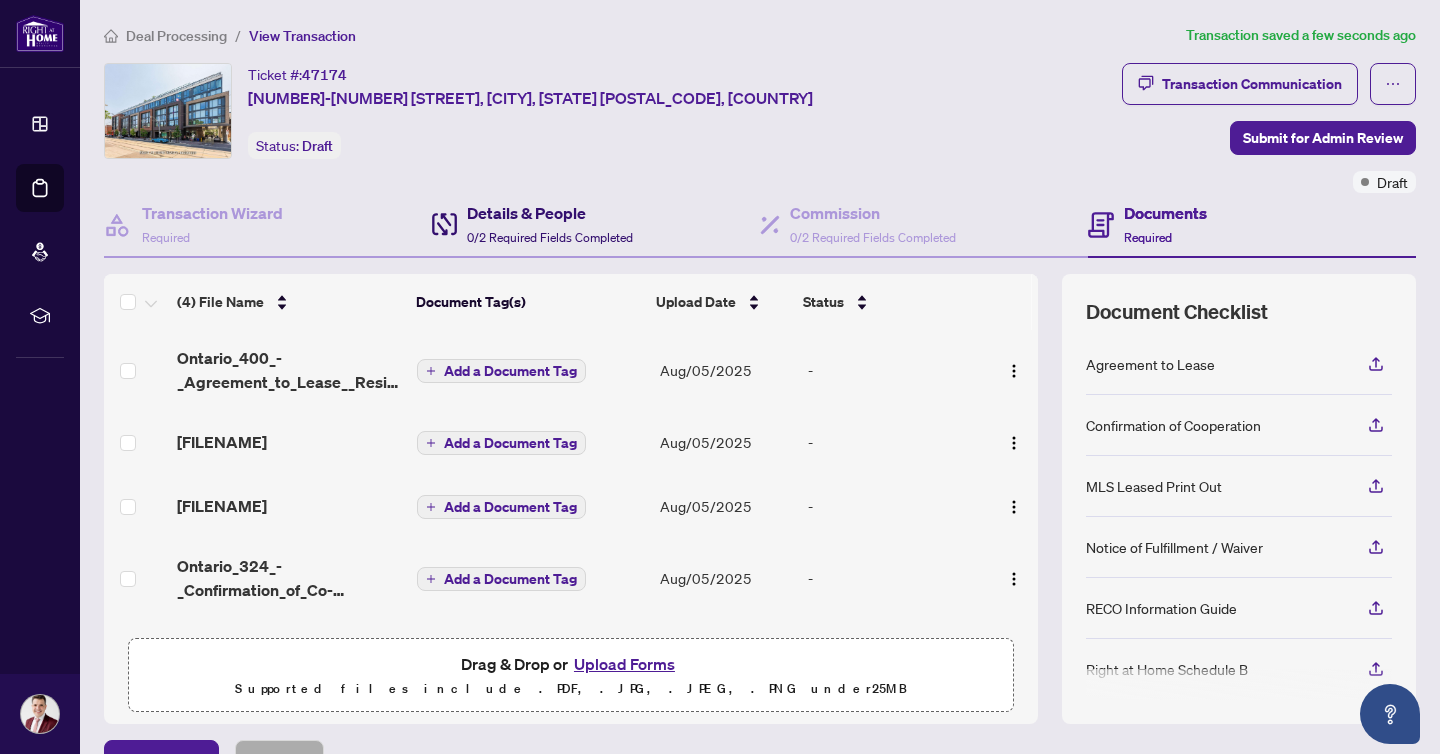 click on "Details & People 0/2 Required Fields Completed" at bounding box center [550, 224] 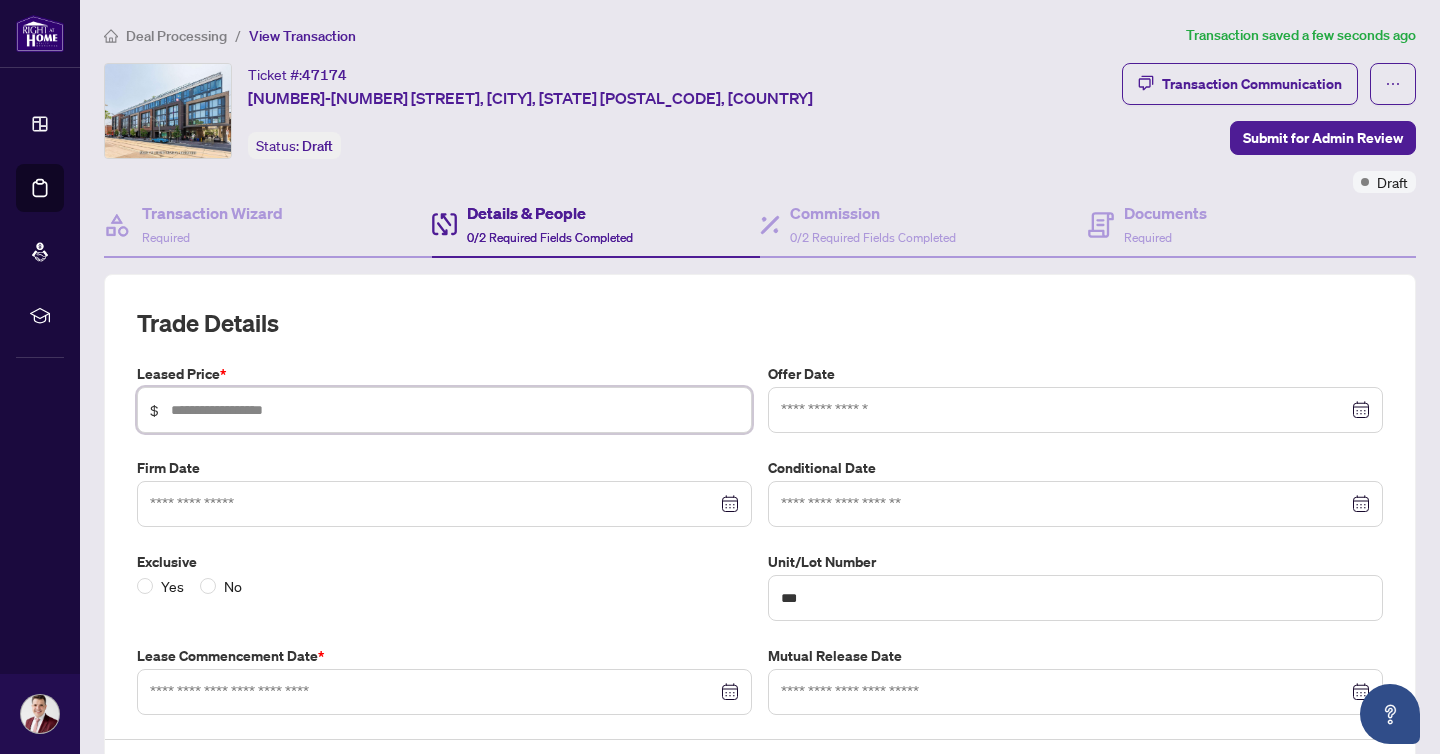 click at bounding box center [455, 410] 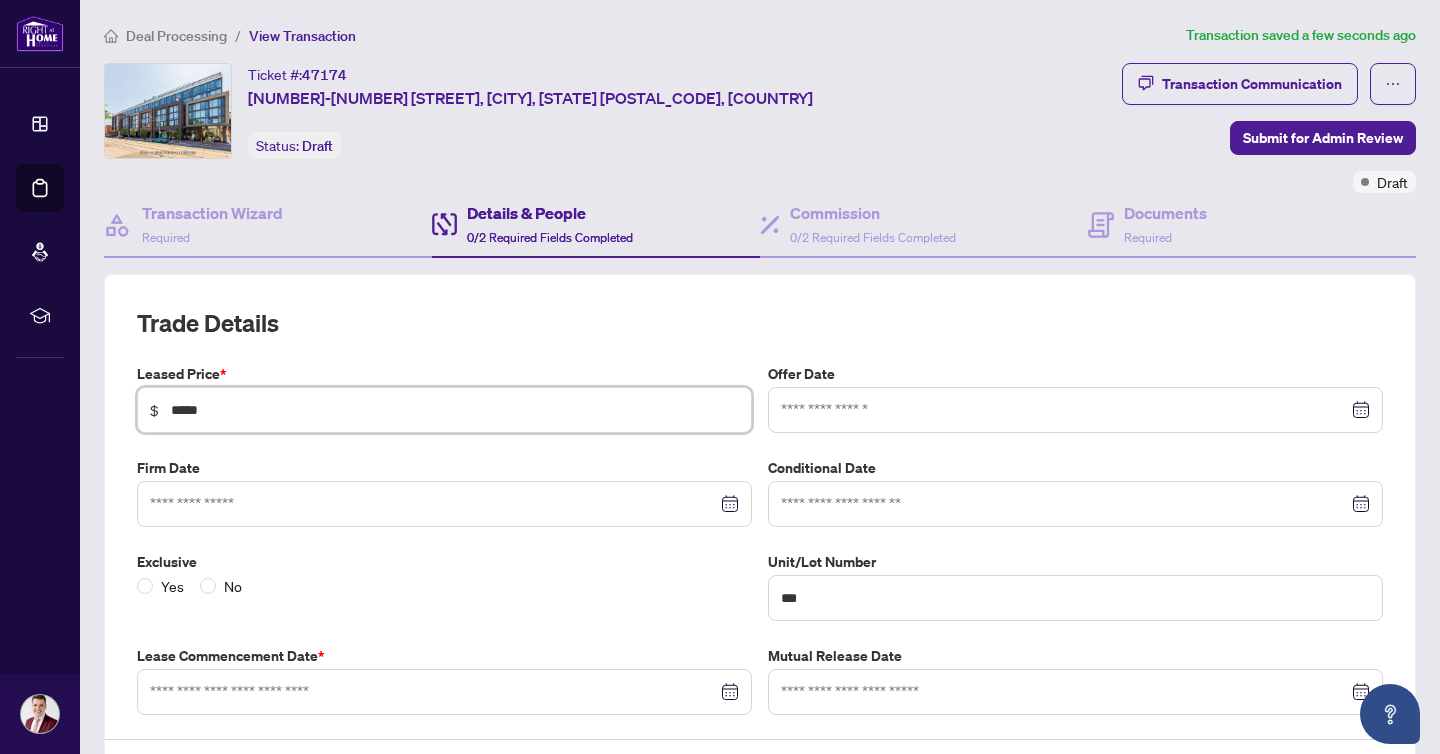 type on "*****" 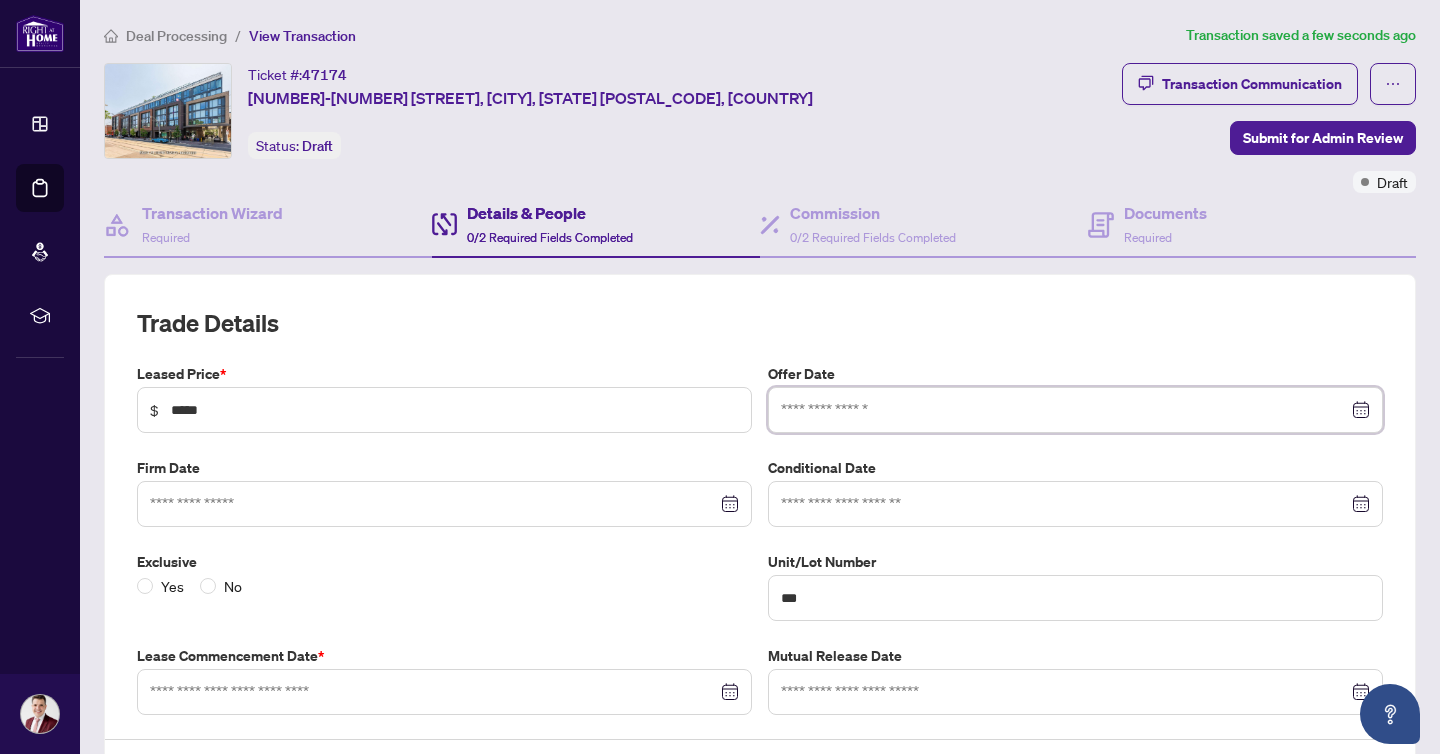 click at bounding box center (1064, 410) 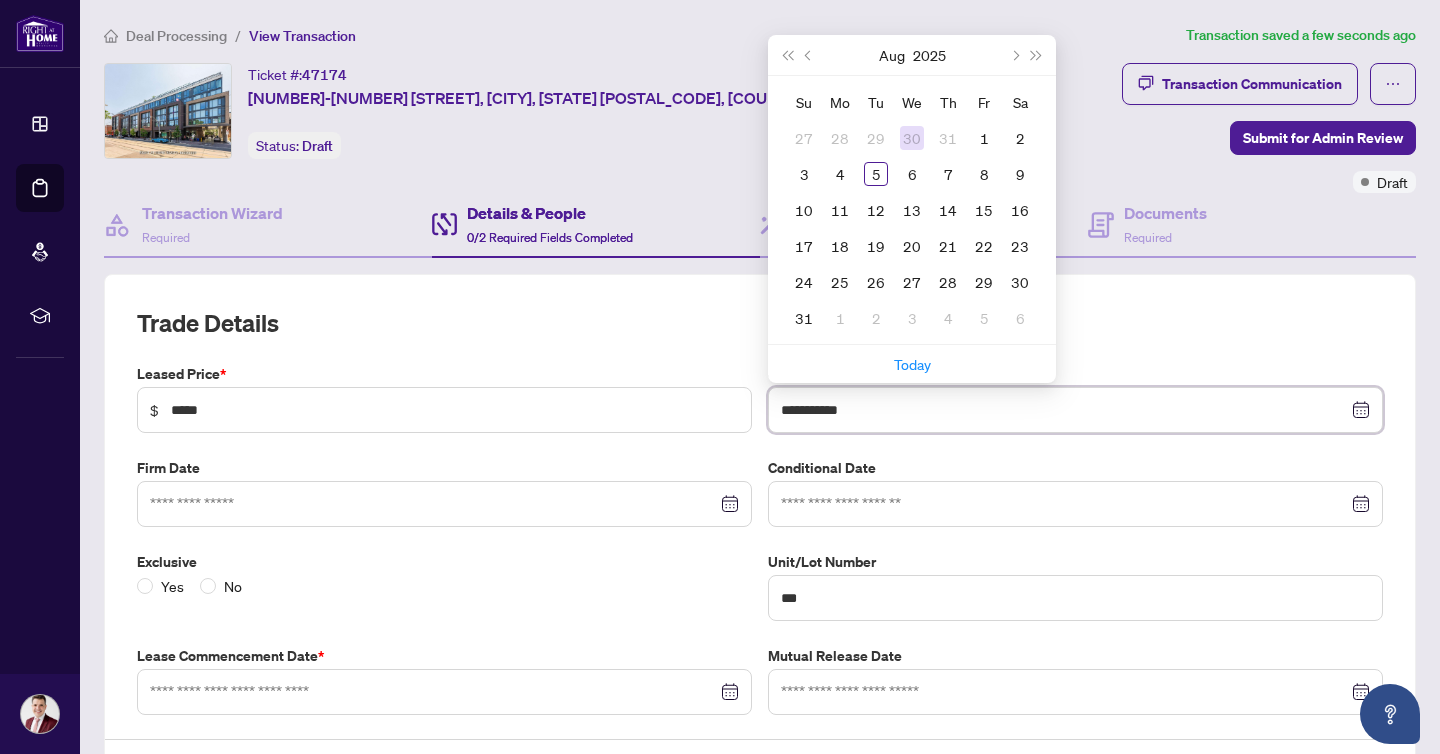 type on "**********" 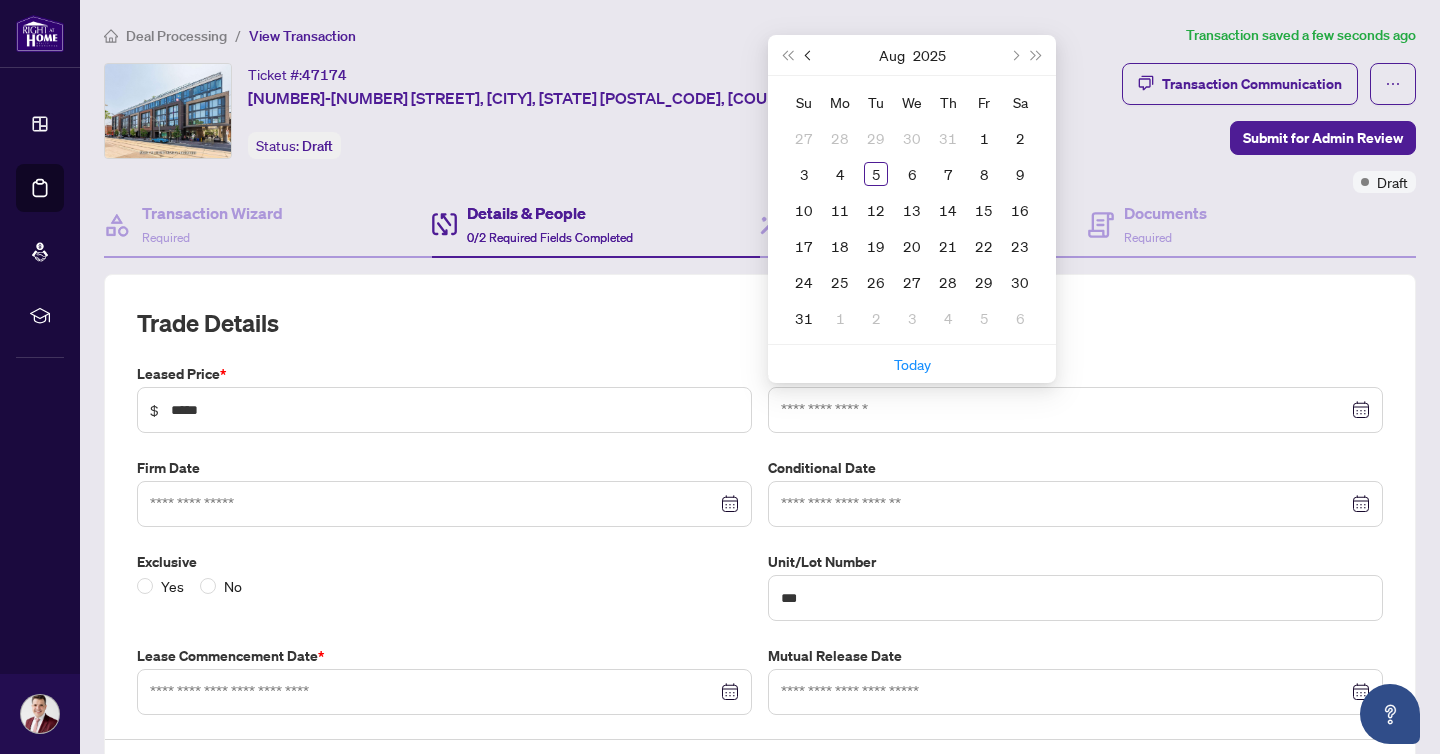 click at bounding box center (810, 55) 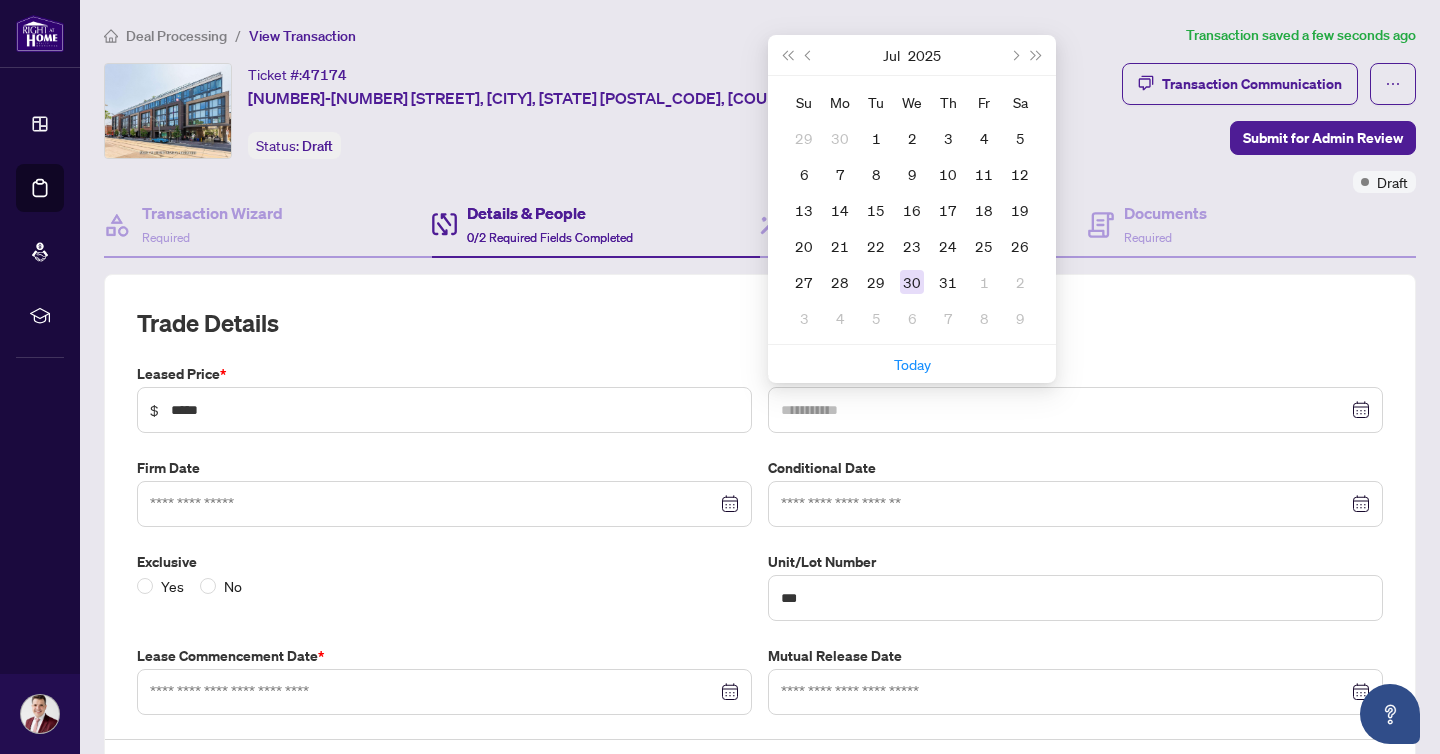 type on "**********" 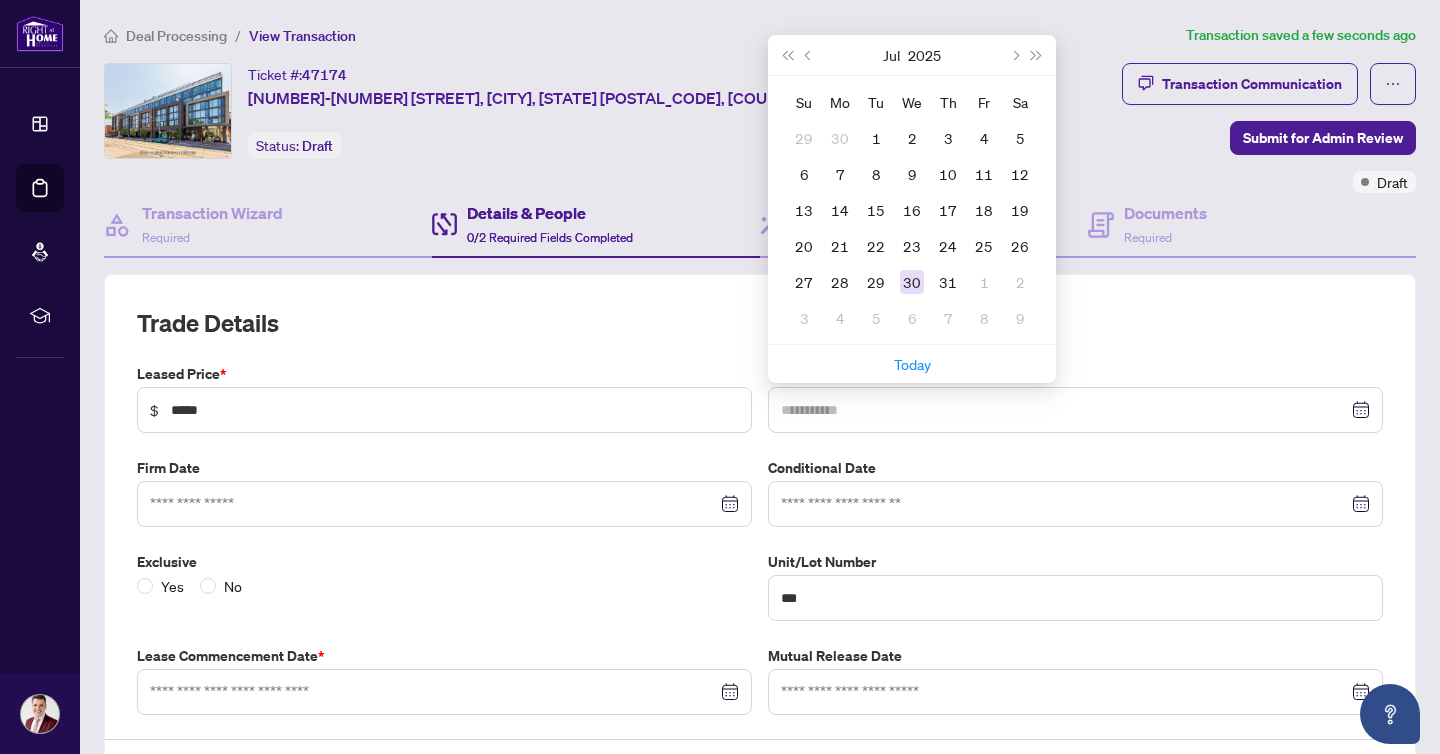 click on "30" at bounding box center [912, 282] 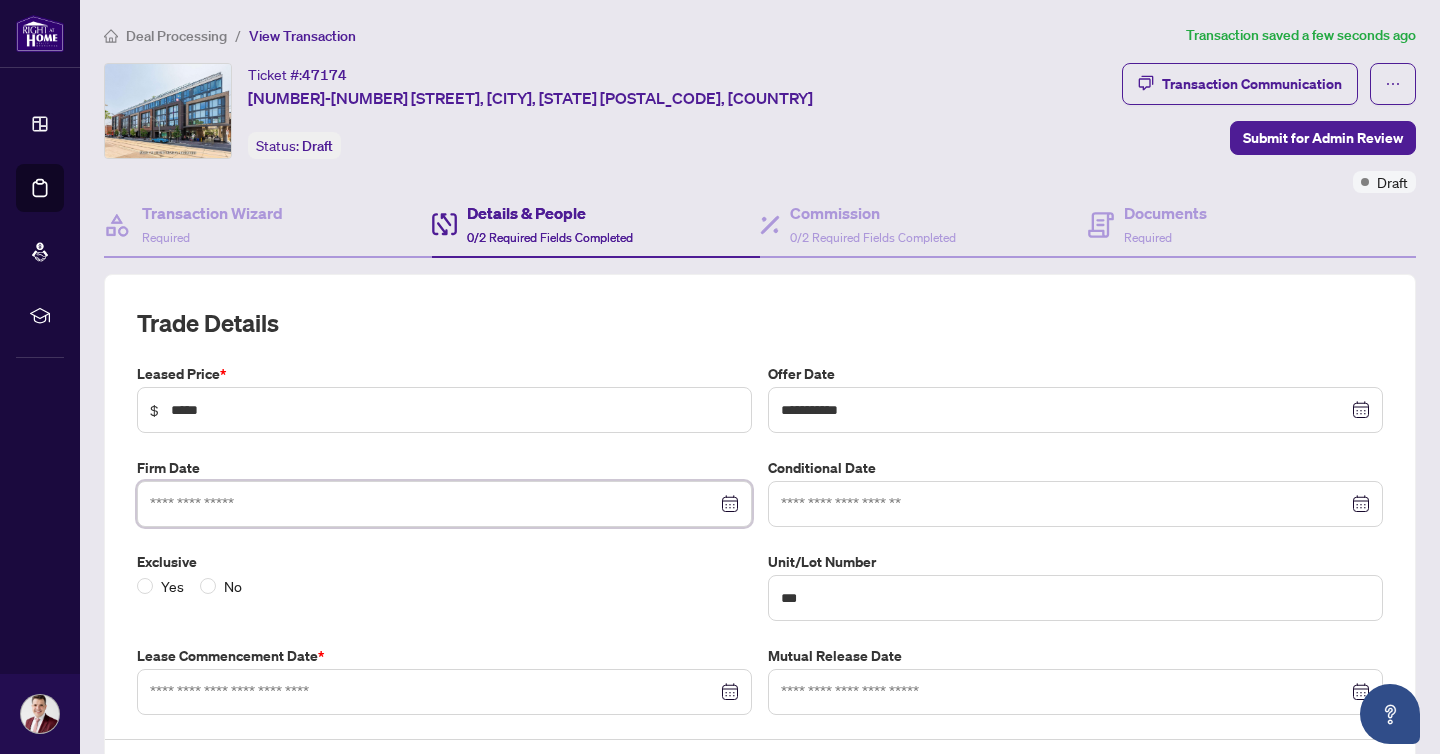 click at bounding box center (433, 504) 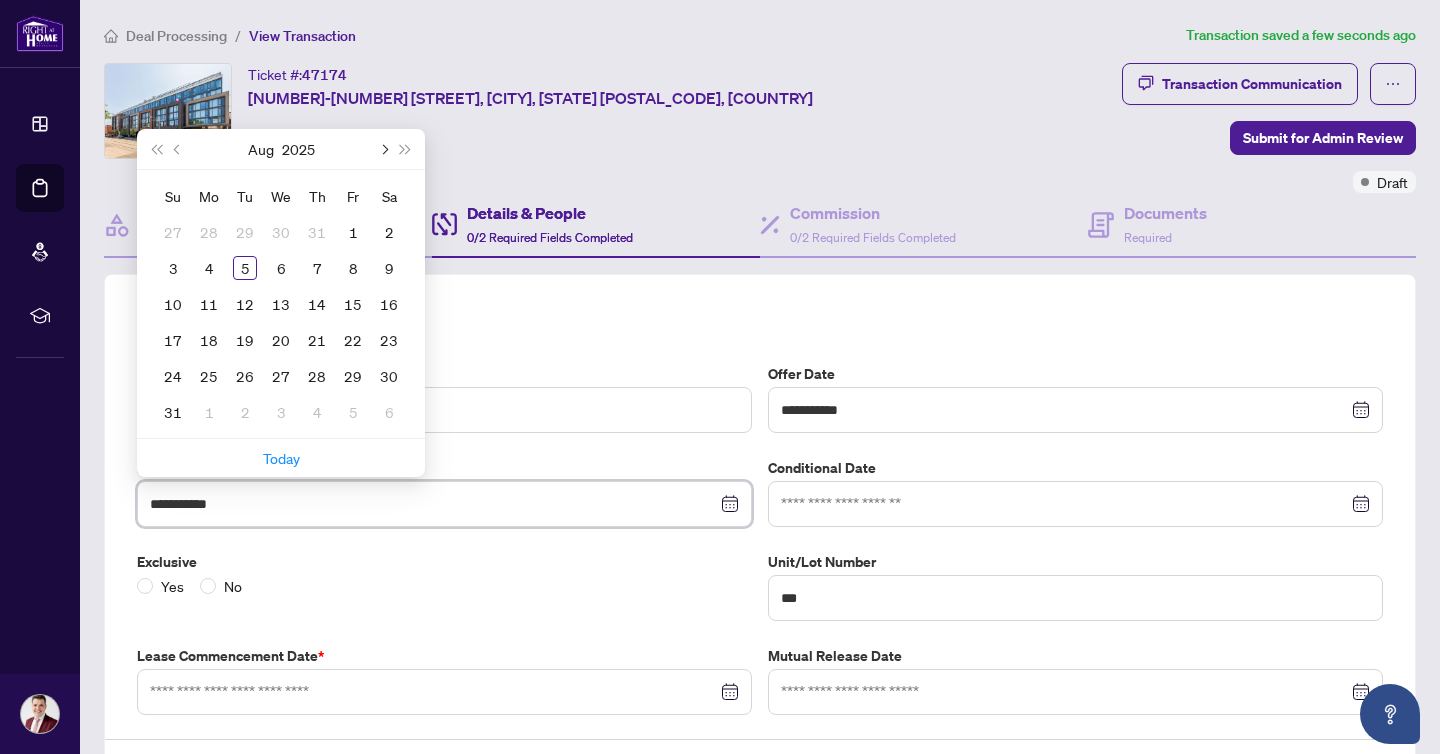 type on "**********" 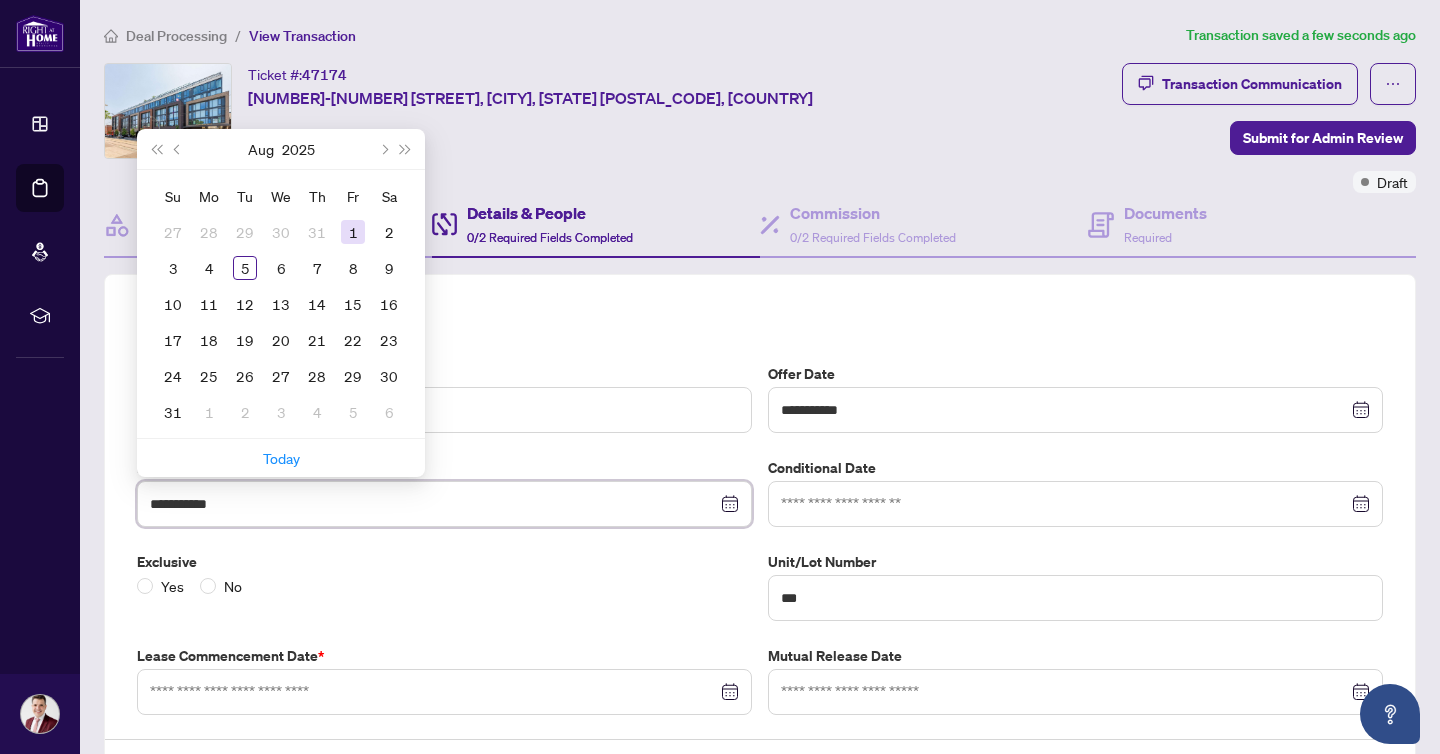 type on "**********" 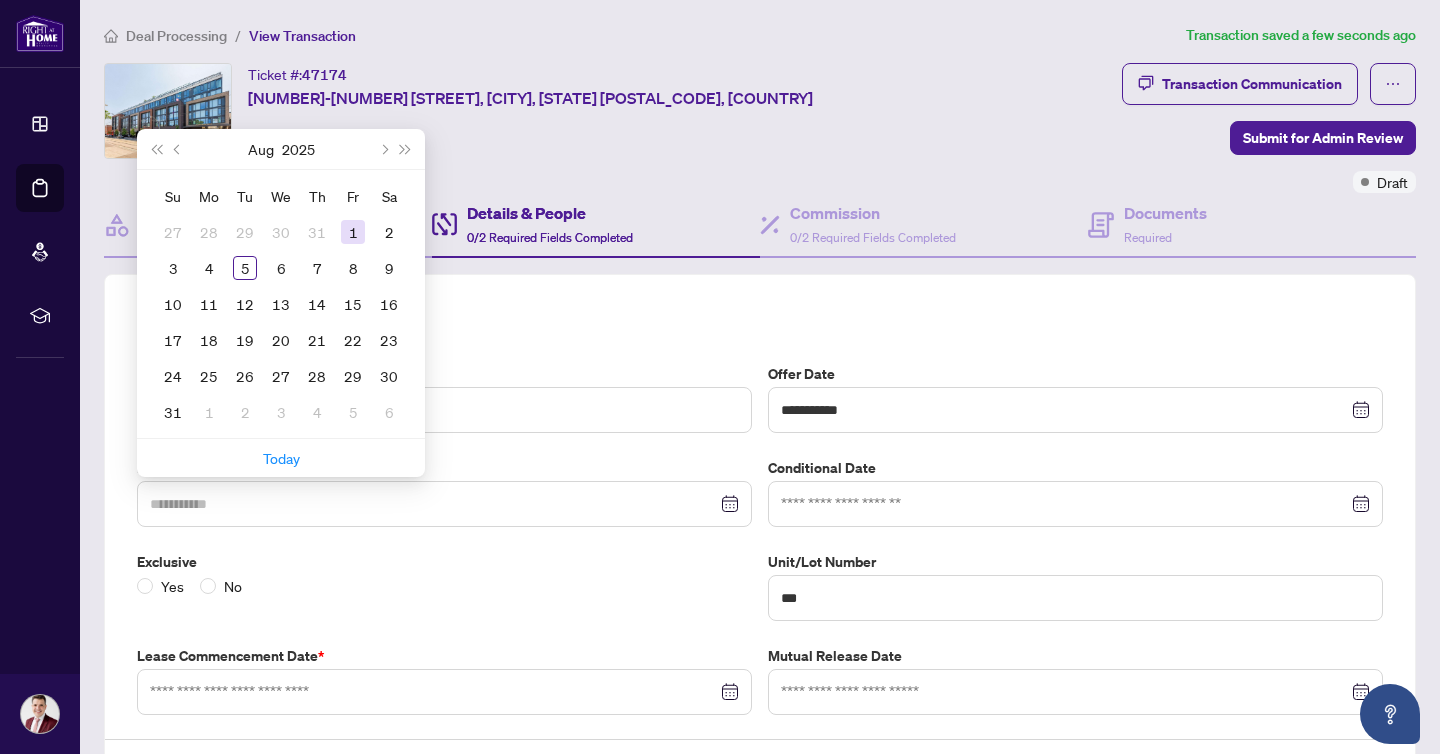 click on "1" at bounding box center [353, 232] 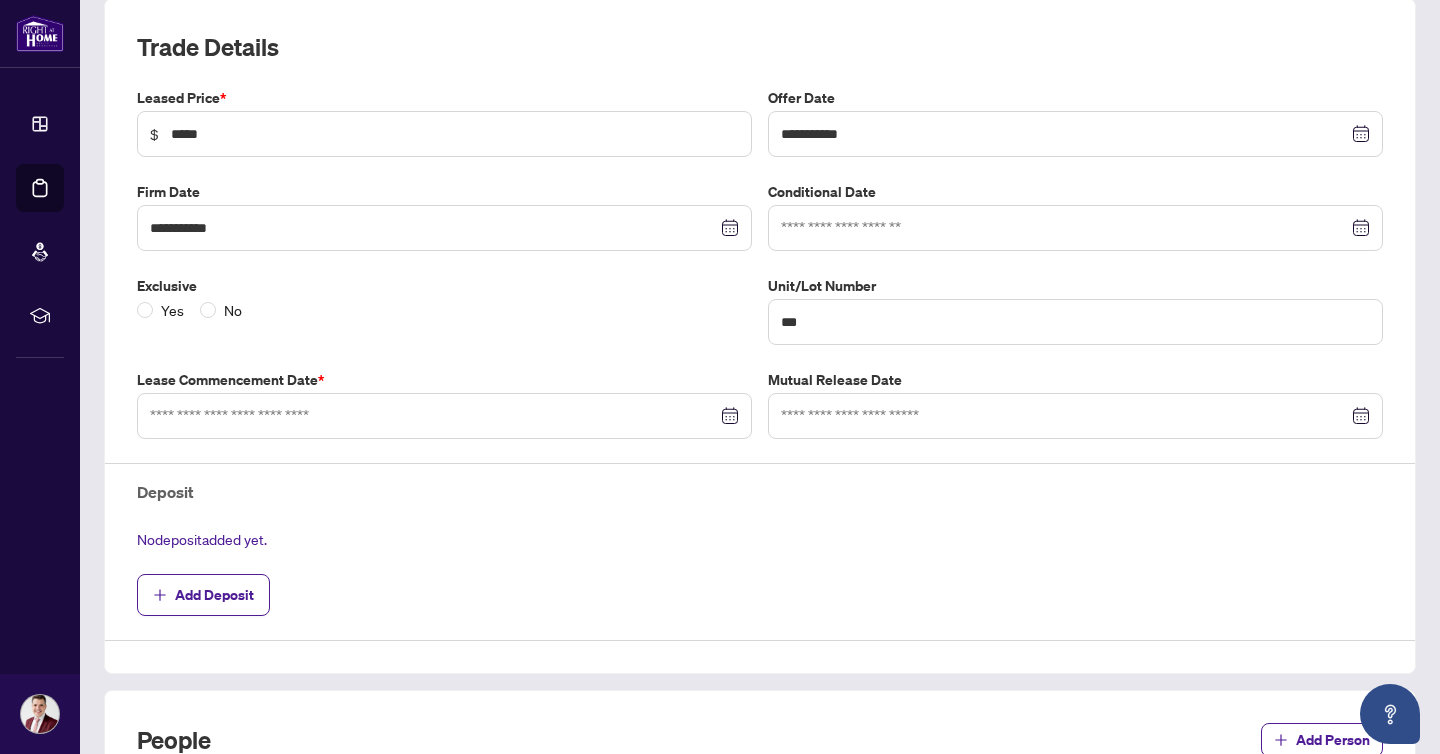 scroll, scrollTop: 312, scrollLeft: 0, axis: vertical 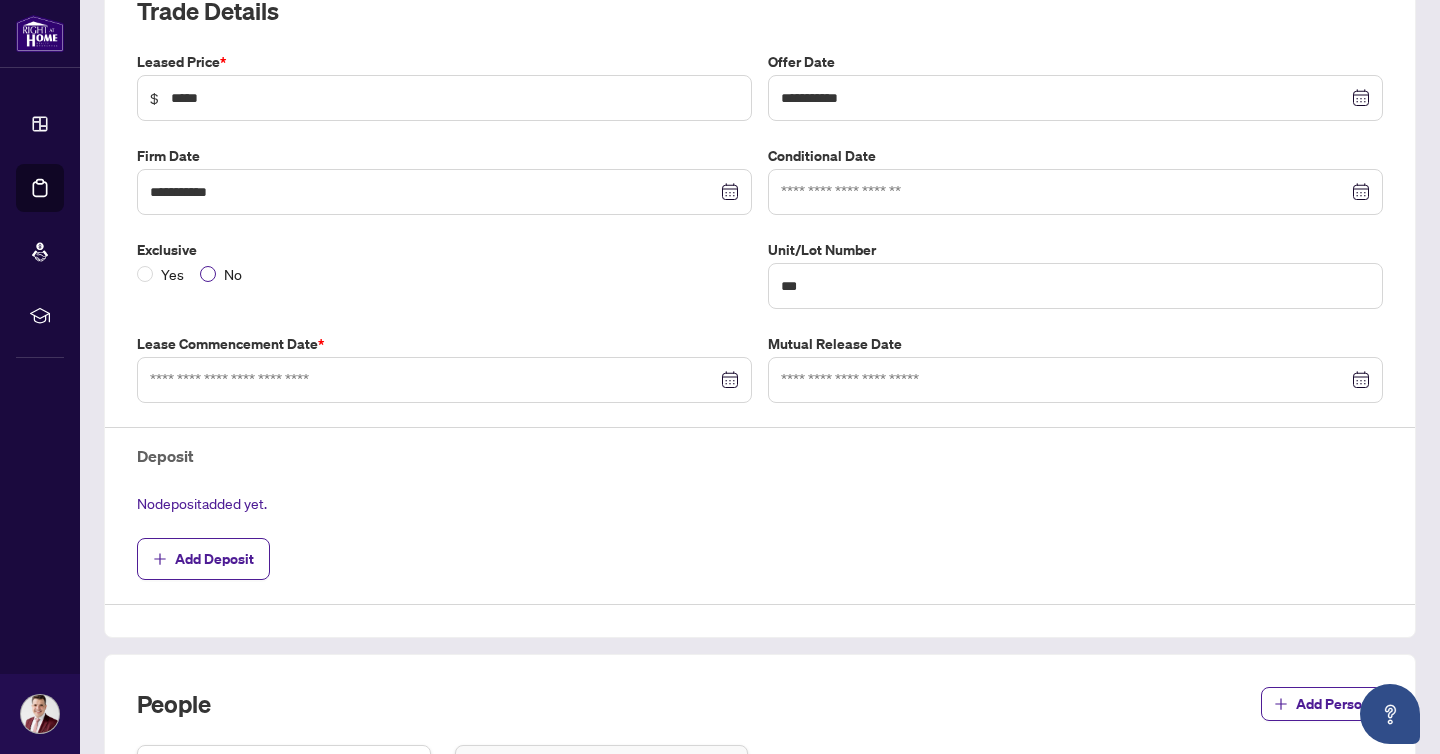 click on "No" at bounding box center (233, 274) 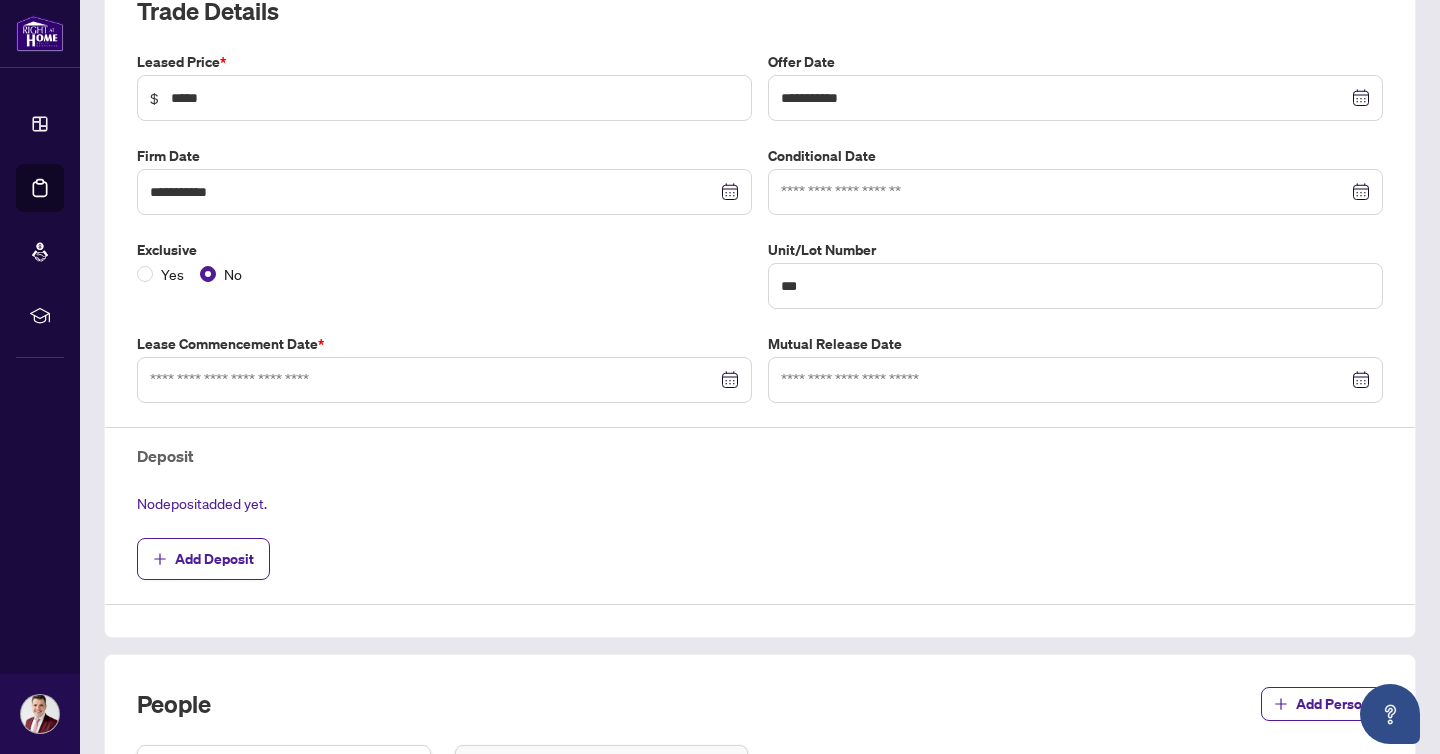 click at bounding box center (444, 380) 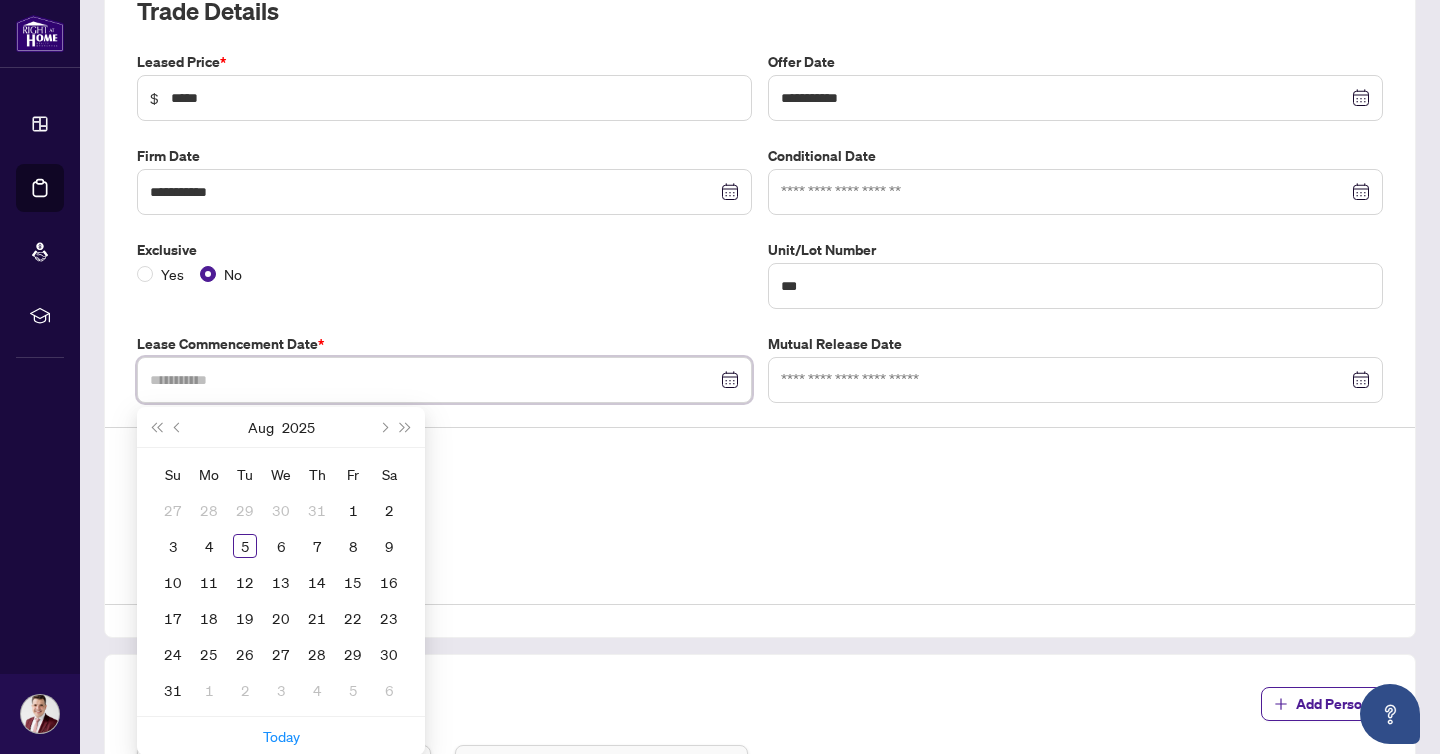 type on "**********" 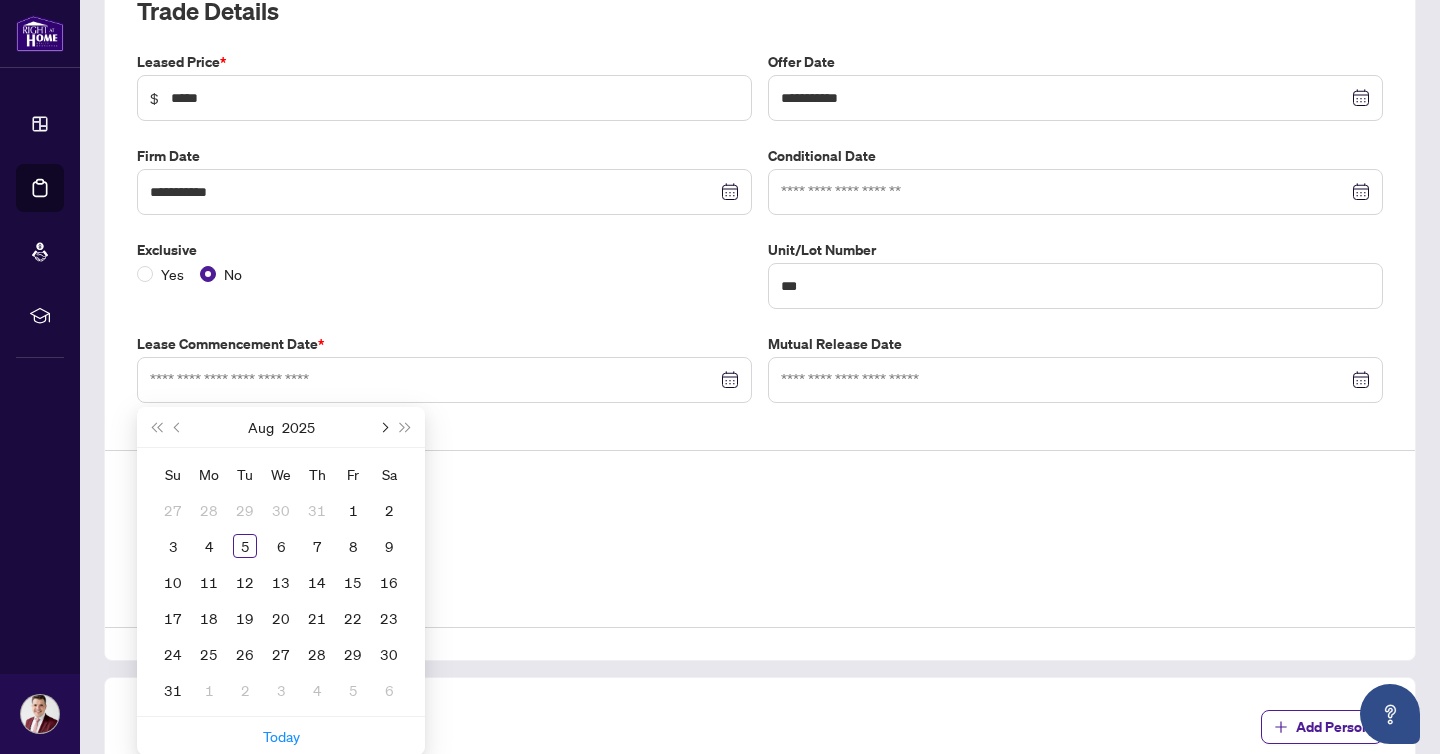 click at bounding box center (383, 427) 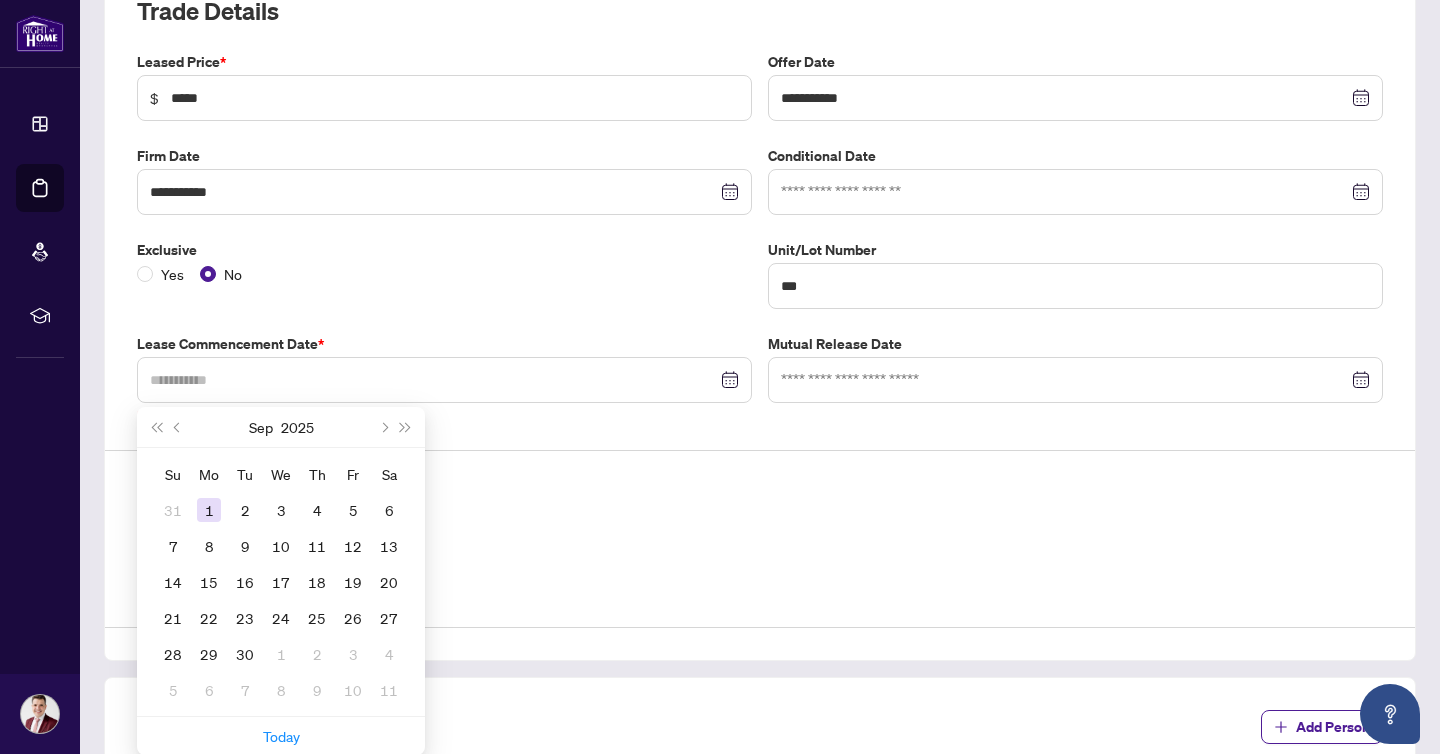 type on "**********" 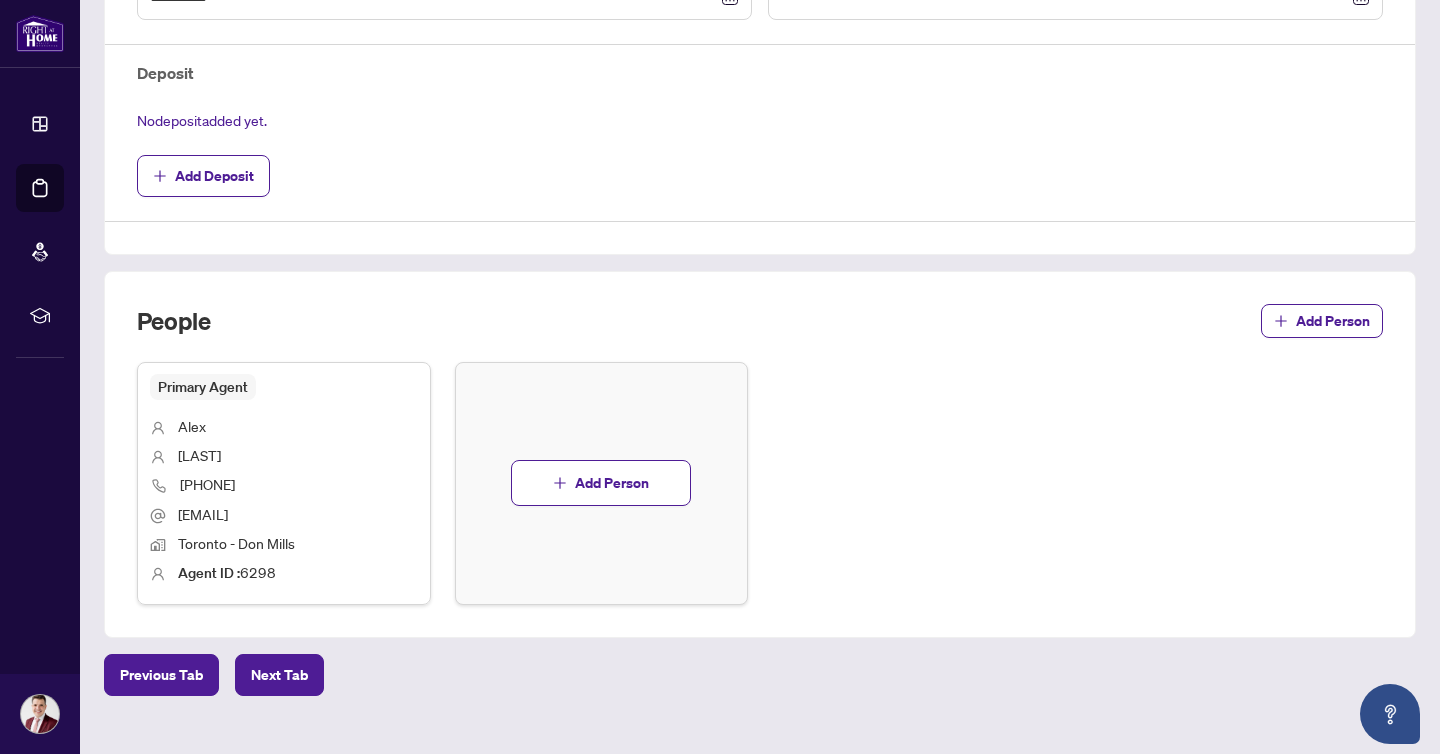 scroll, scrollTop: 728, scrollLeft: 0, axis: vertical 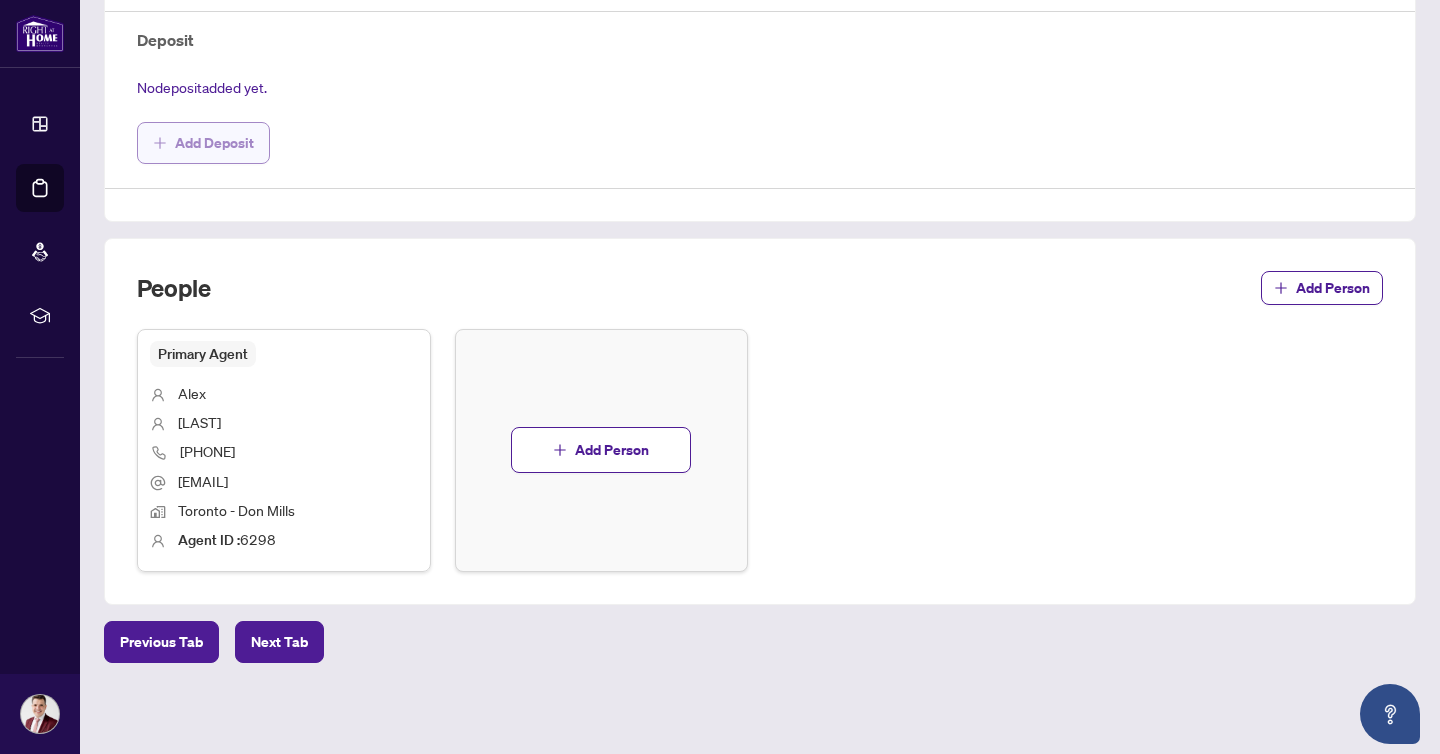 click on "Add Deposit" at bounding box center [214, 143] 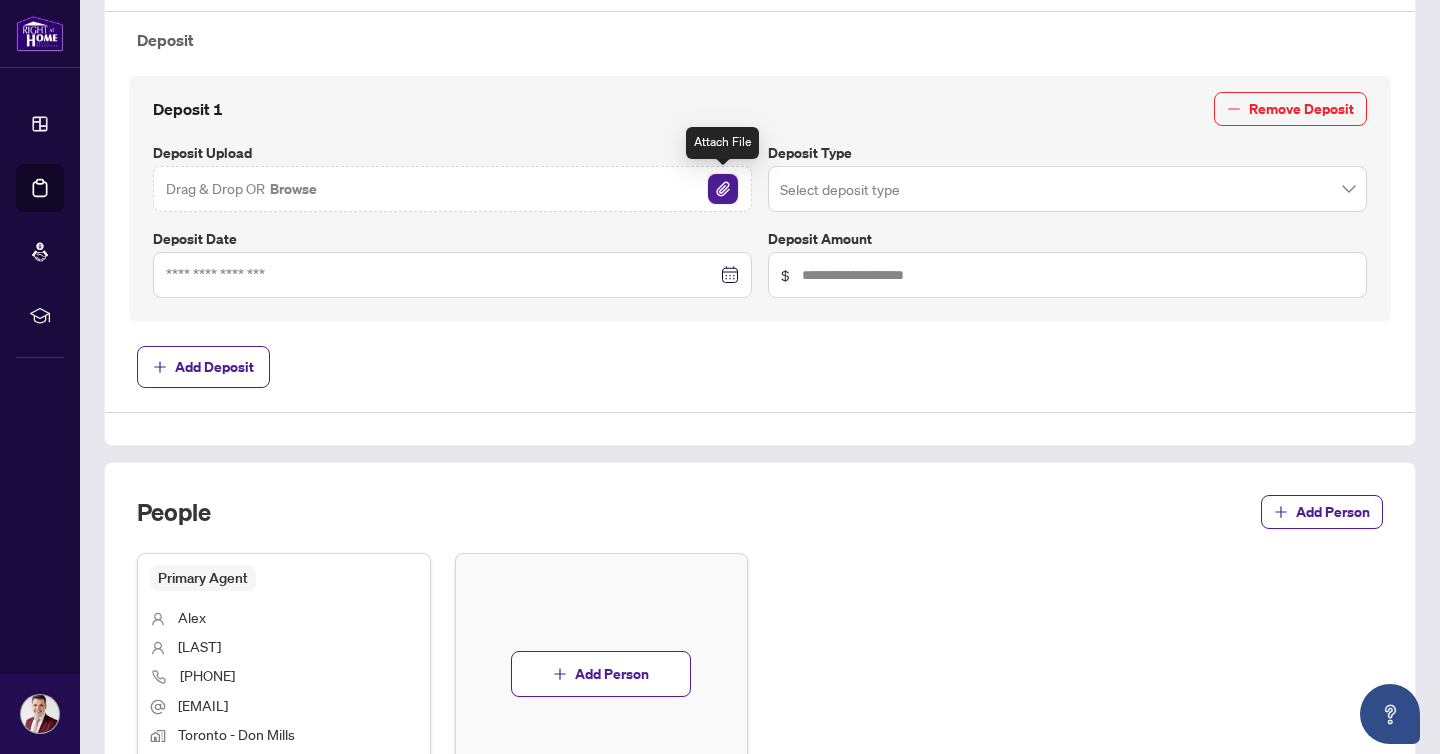 click at bounding box center [723, 189] 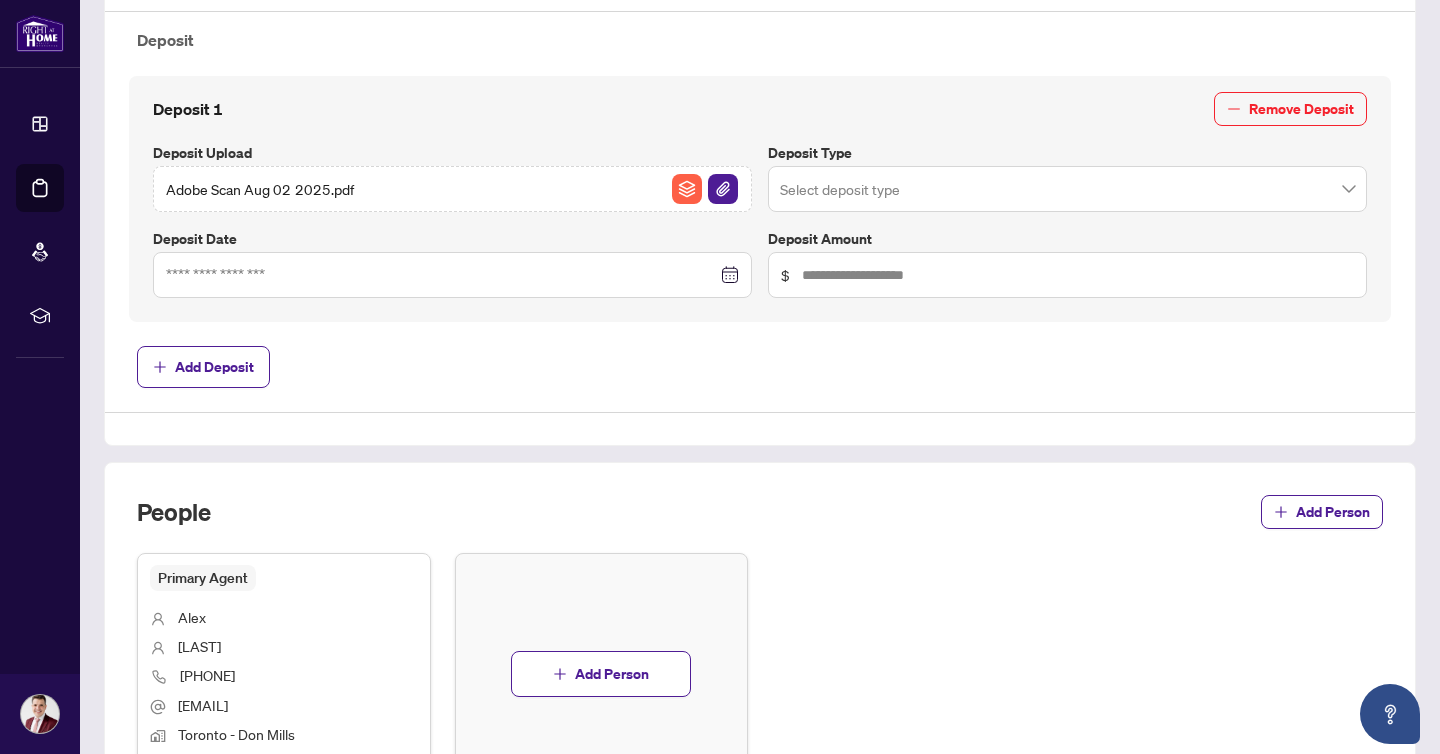 click at bounding box center [1067, 189] 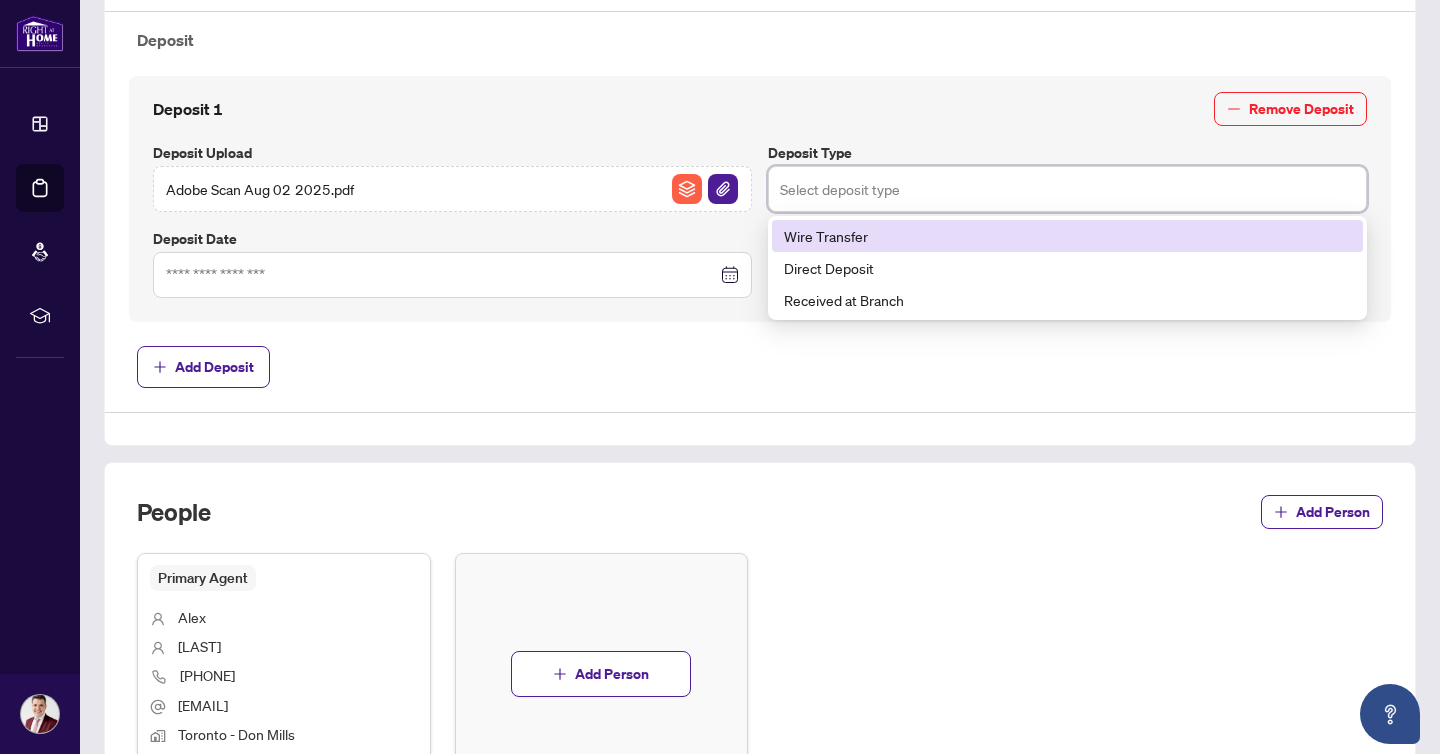 click on "Wire Transfer" at bounding box center [1067, 236] 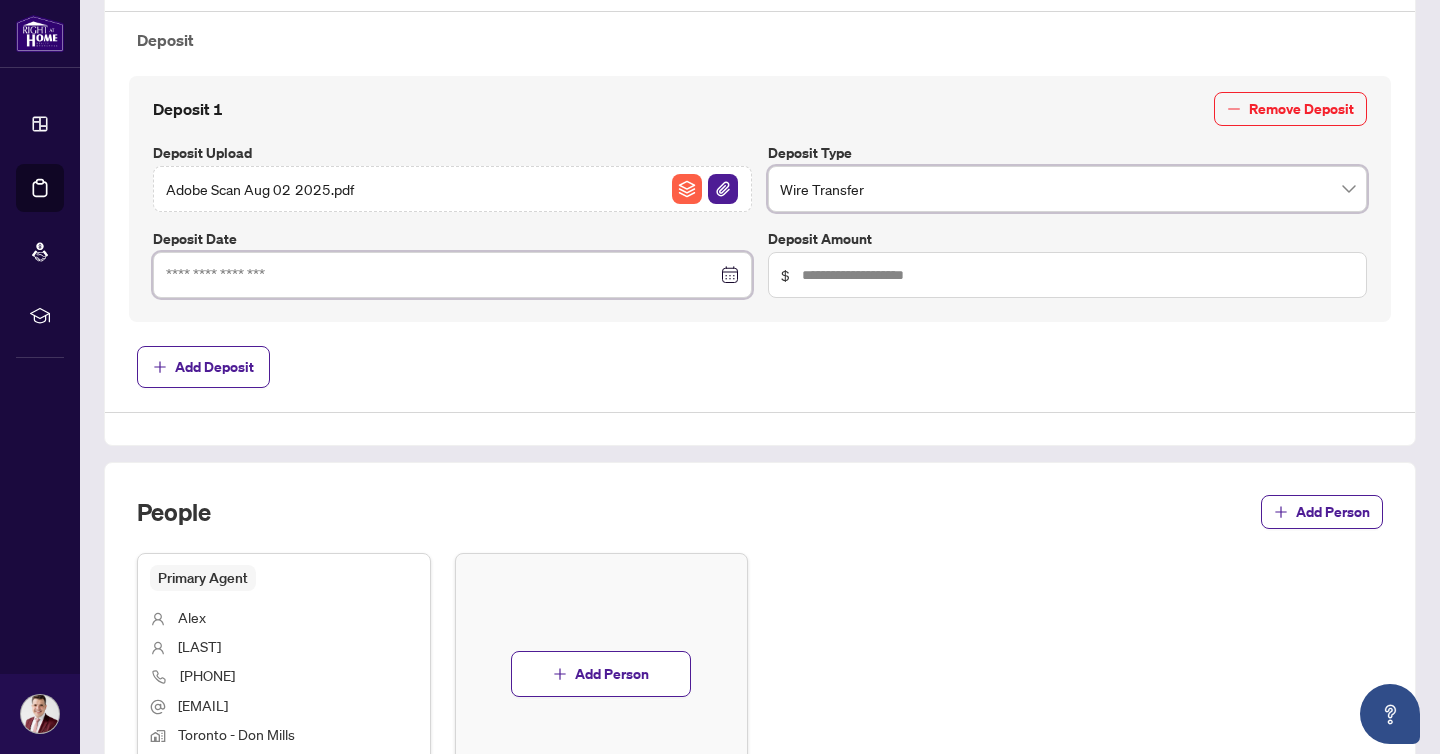 click at bounding box center [441, 275] 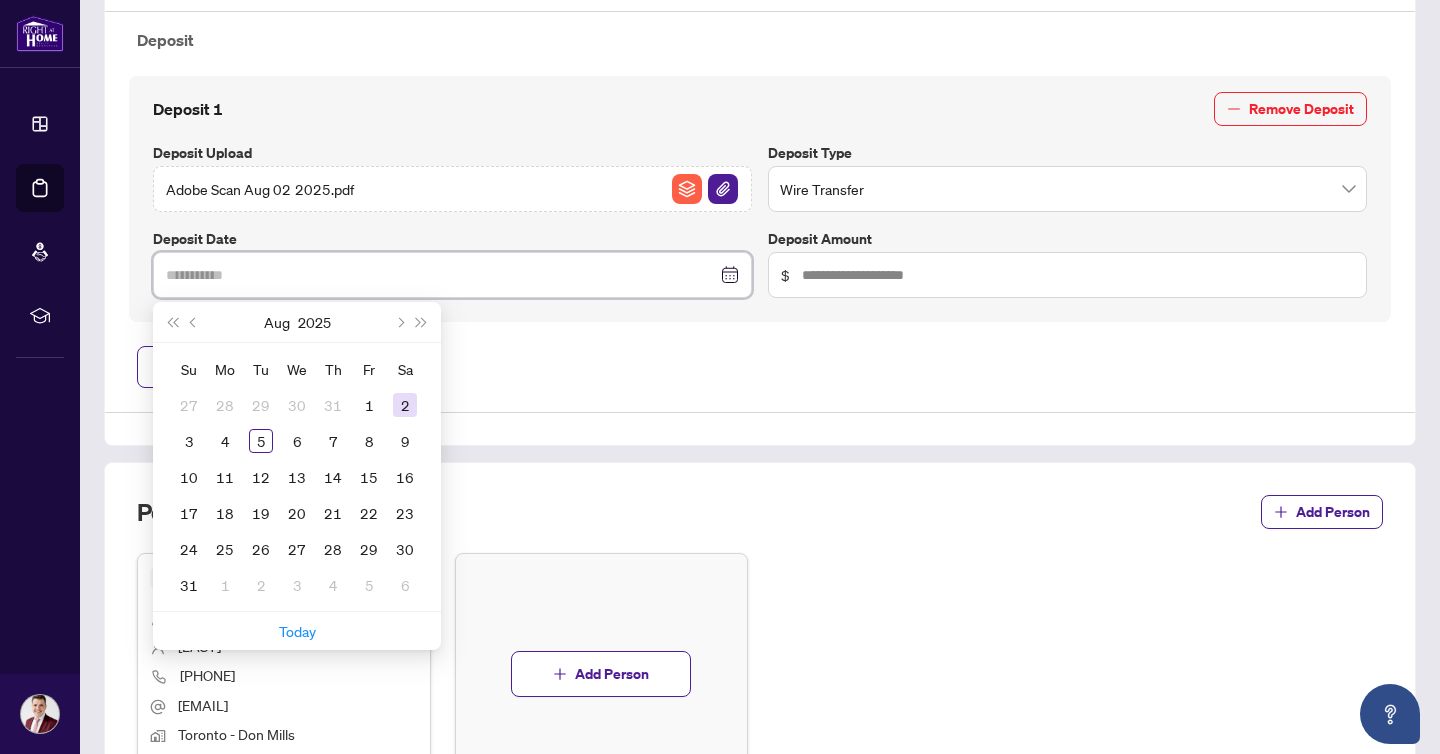 type on "**********" 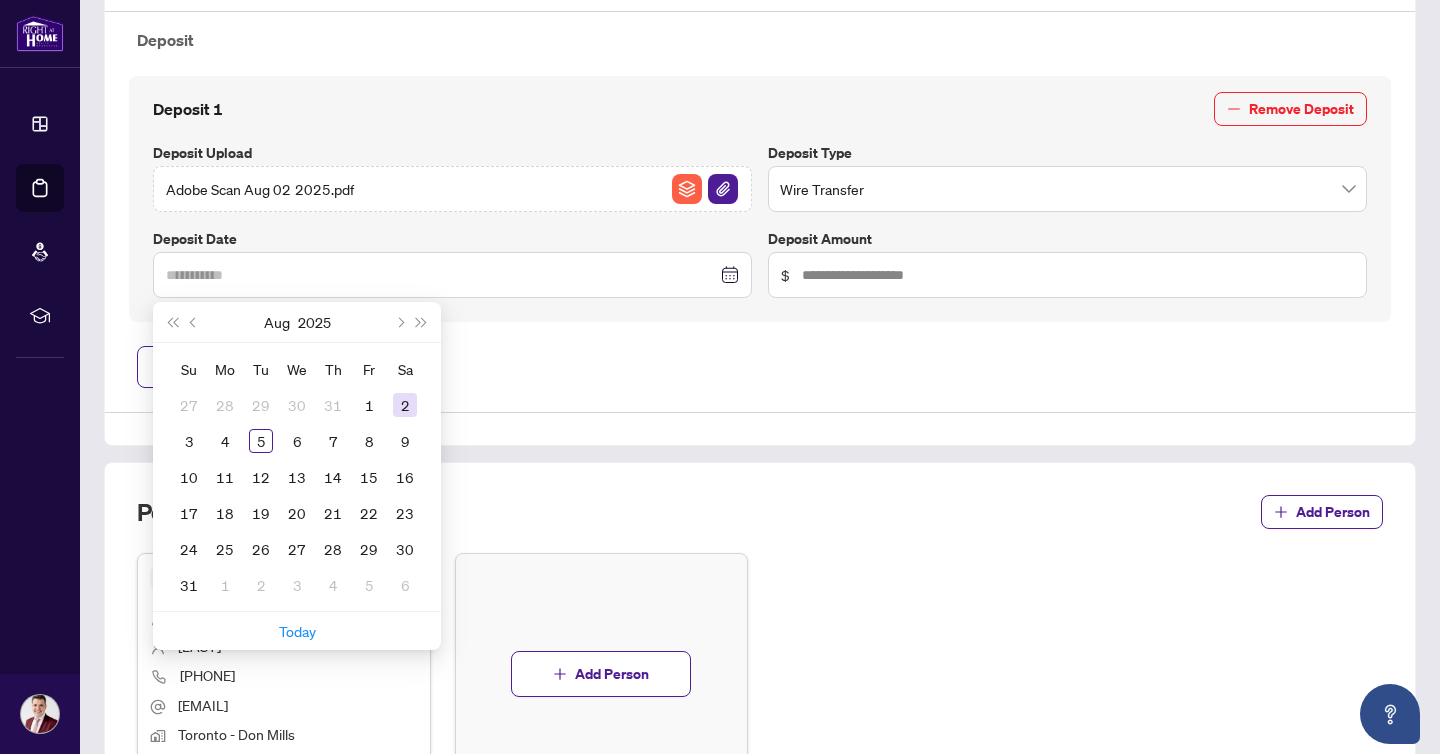 click on "2" at bounding box center [405, 405] 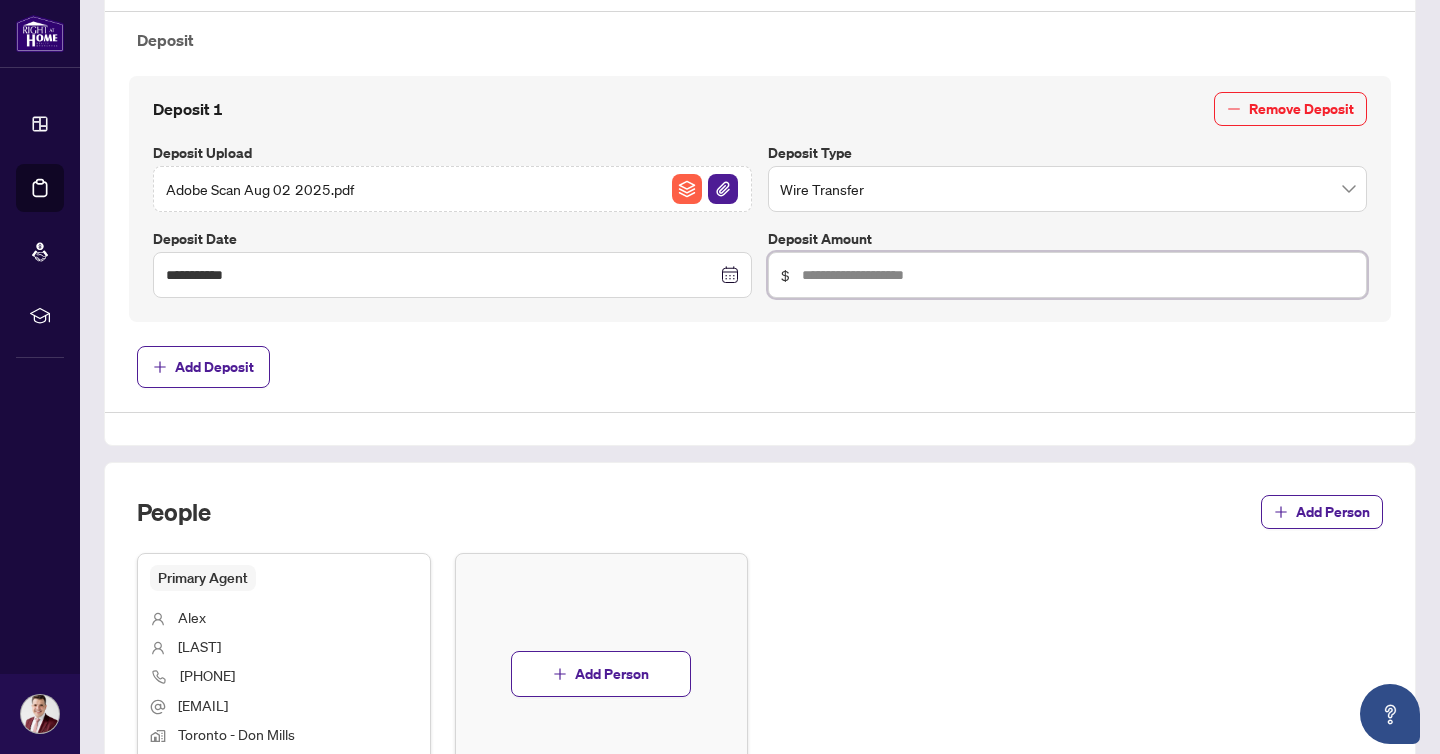click at bounding box center (1078, 275) 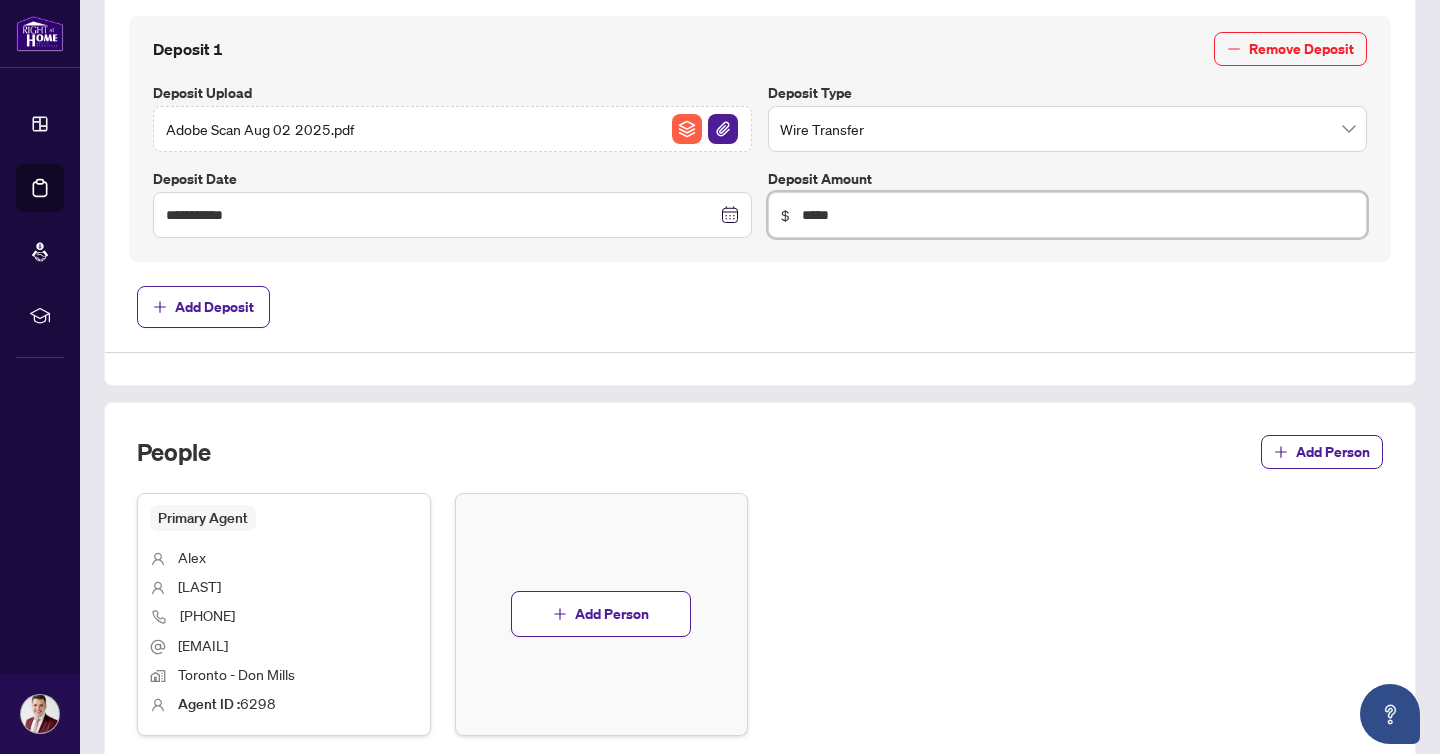 scroll, scrollTop: 952, scrollLeft: 0, axis: vertical 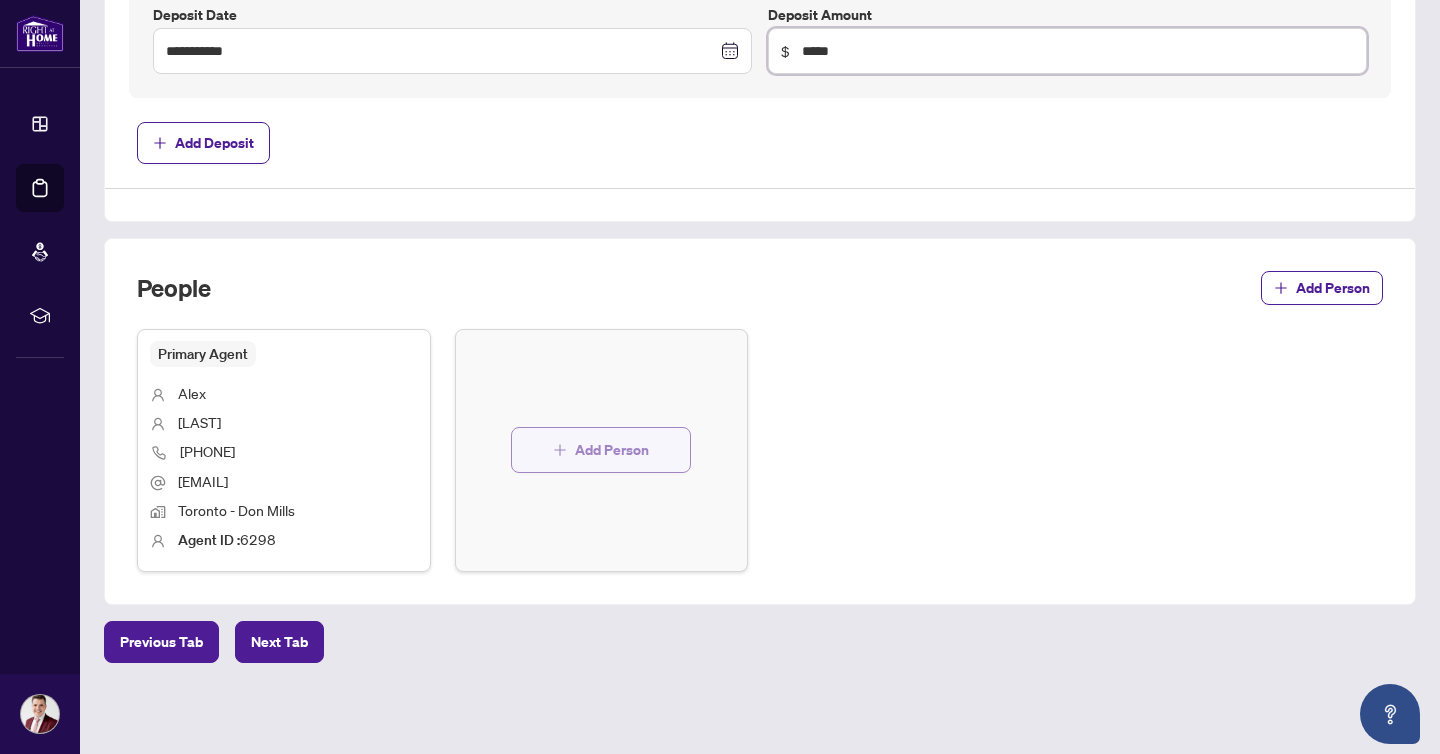 type on "*****" 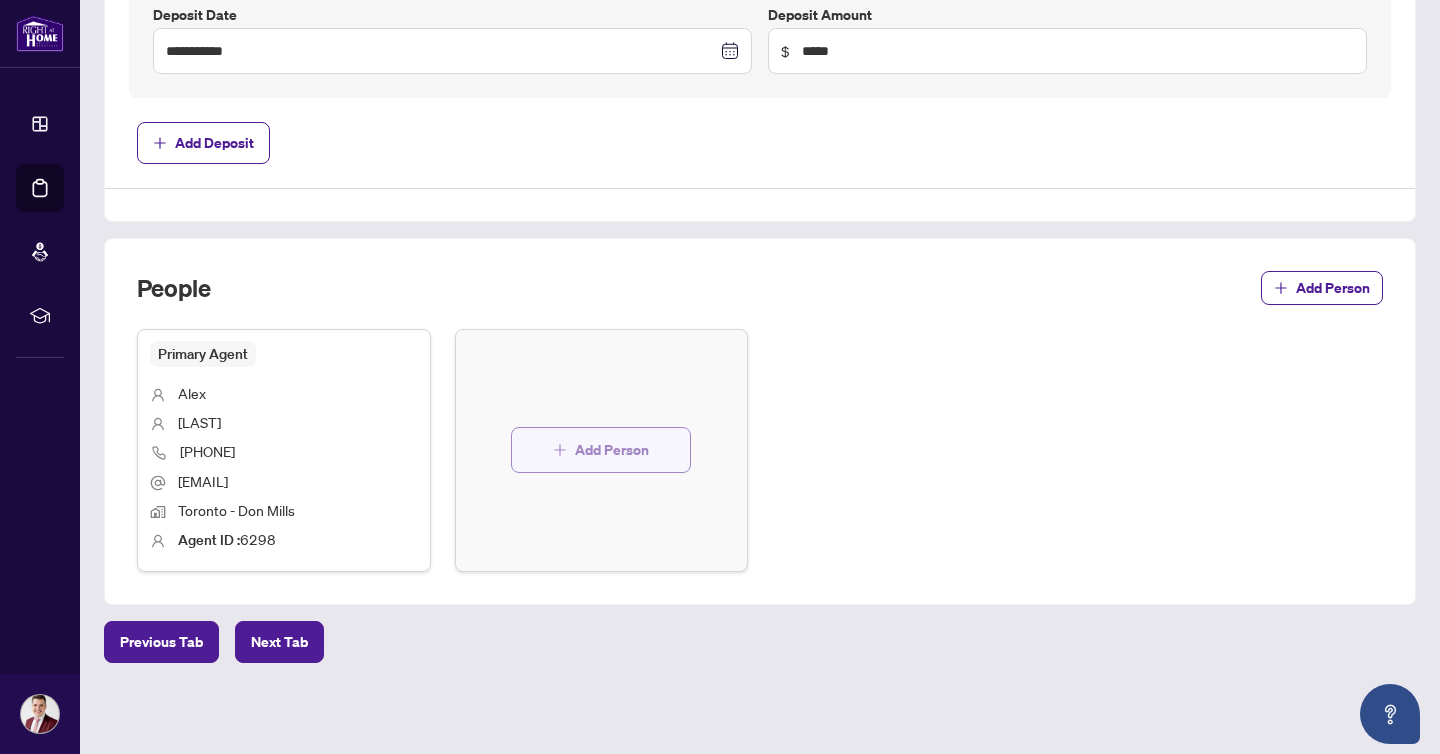 click on "Add Person" at bounding box center (612, 450) 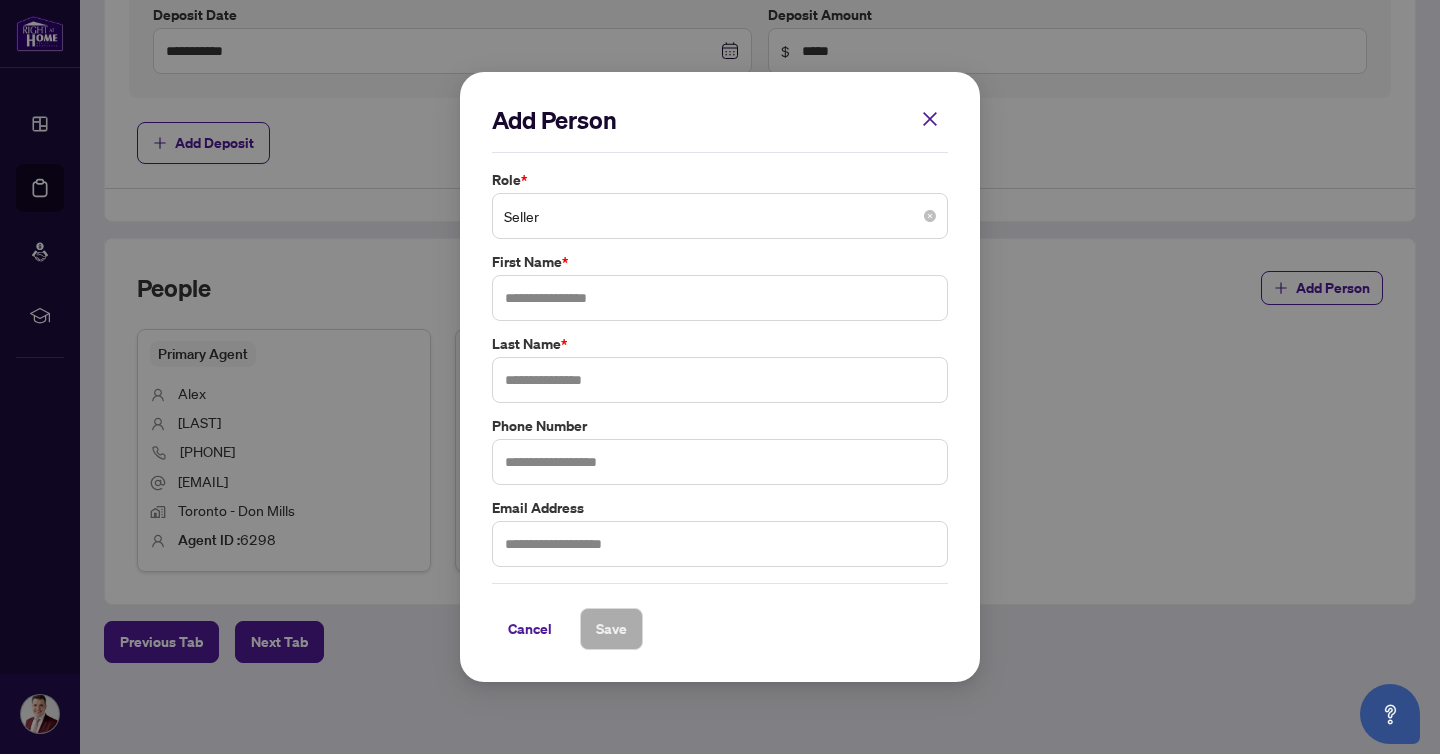 click on "Seller" at bounding box center (720, 216) 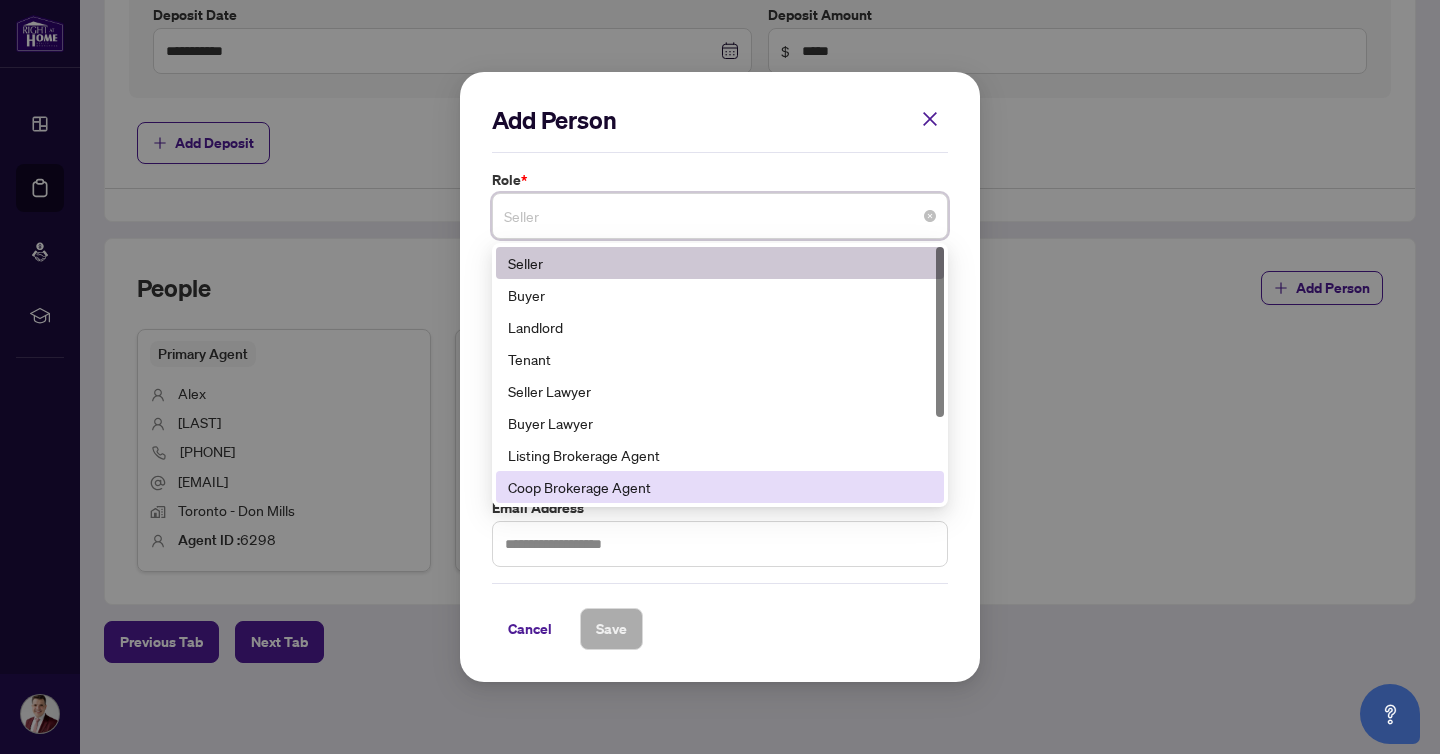 click on "Coop Brokerage Agent" at bounding box center [720, 487] 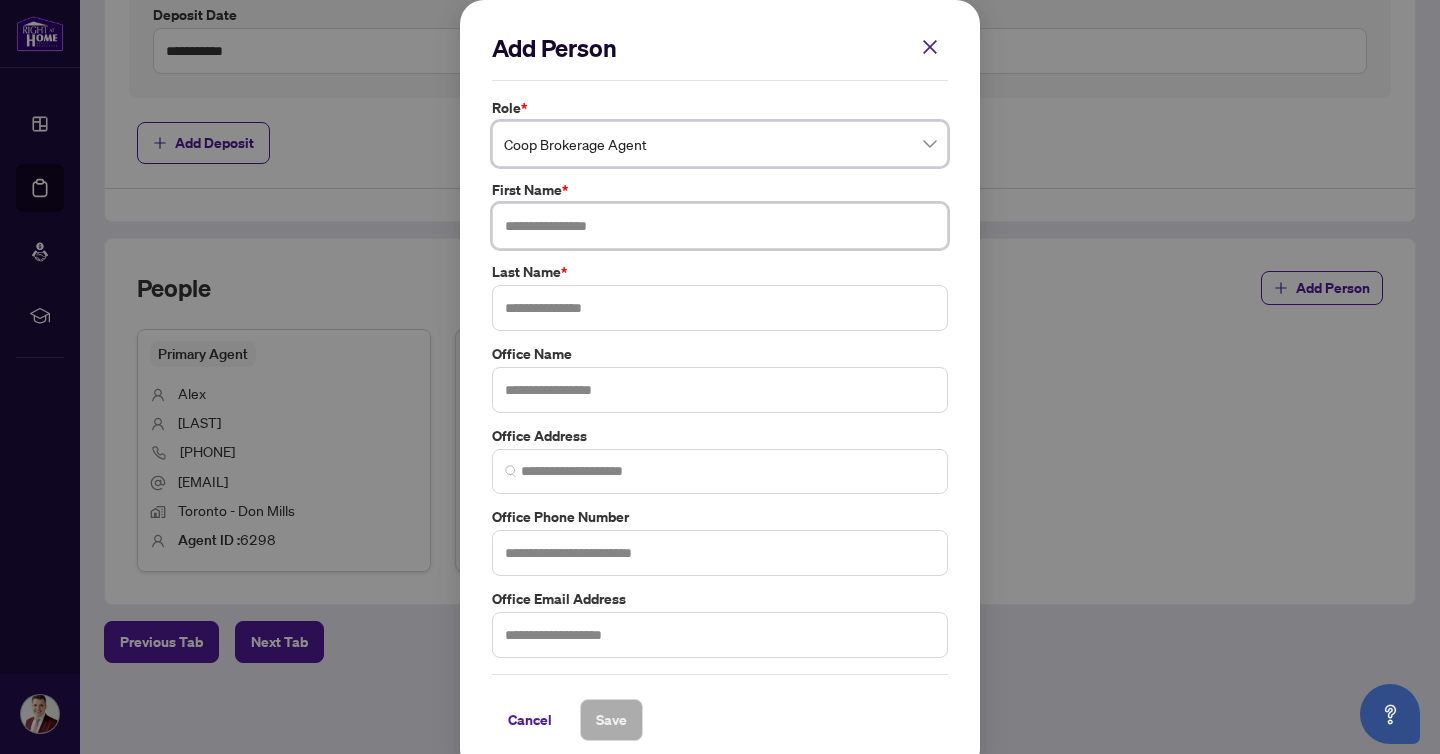 click at bounding box center (720, 226) 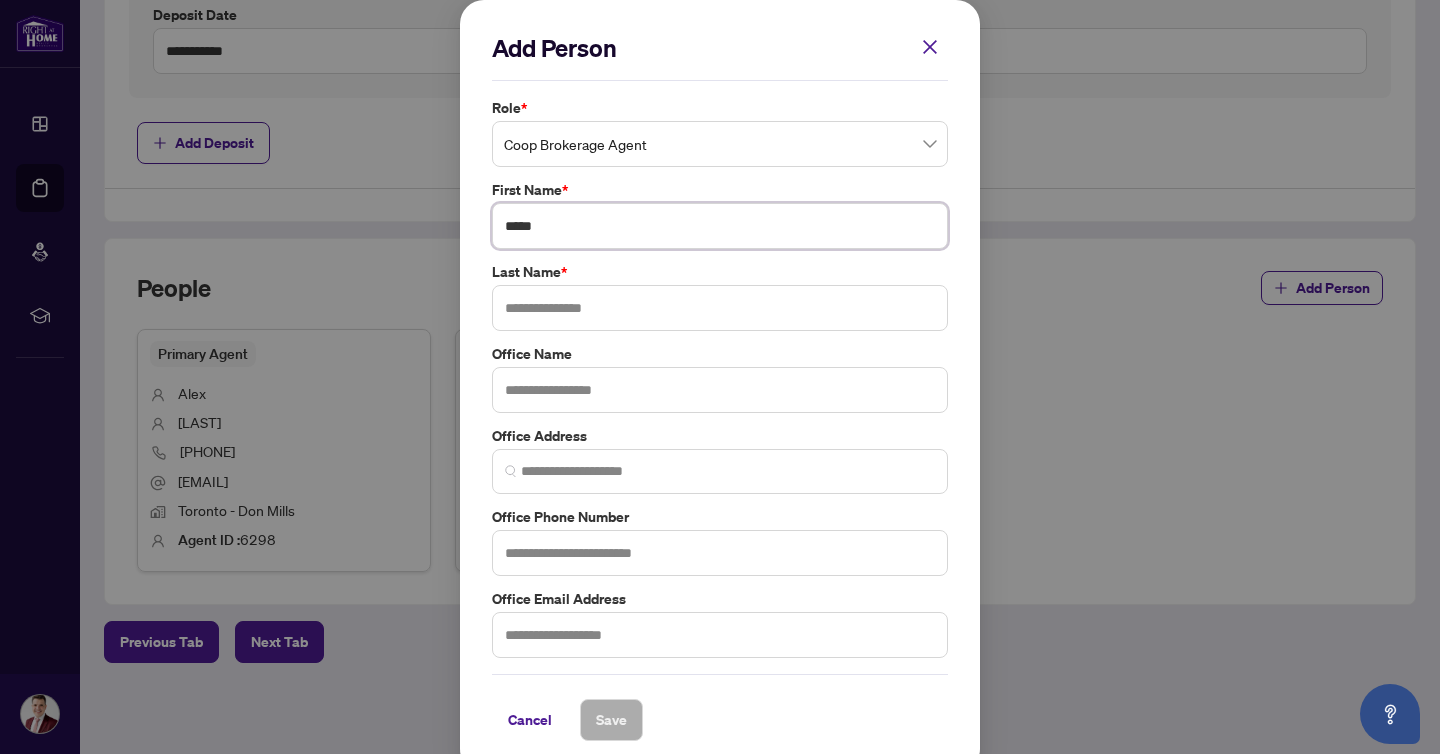 type on "*****" 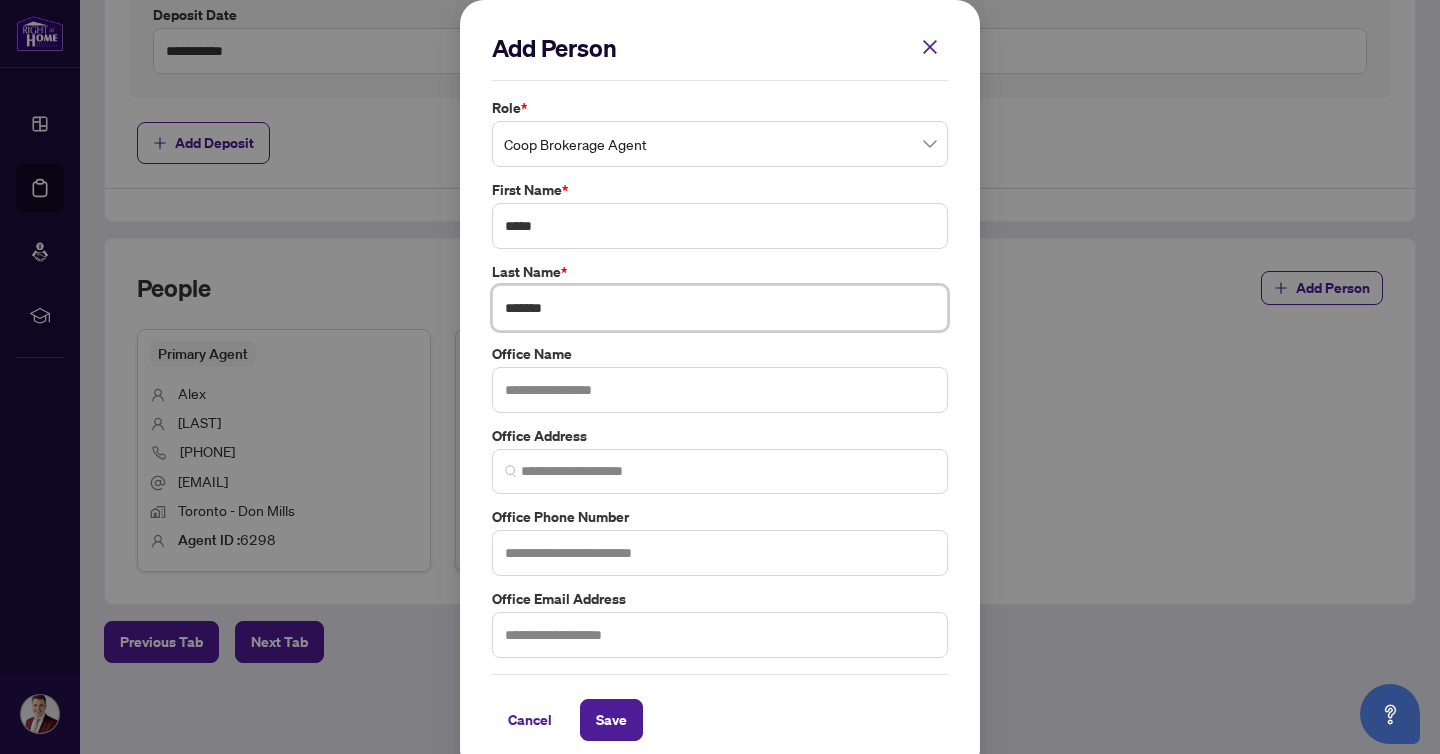 type on "*******" 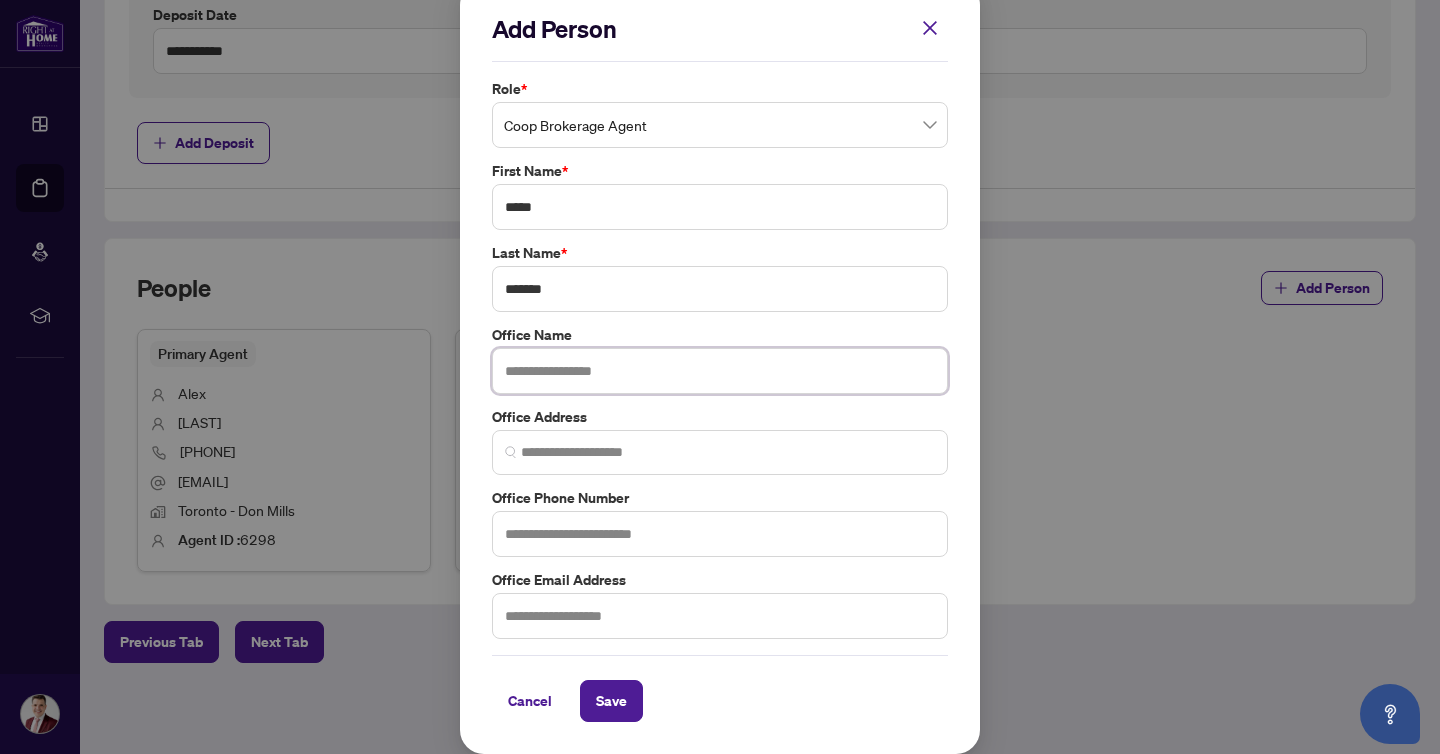 click at bounding box center (720, 371) 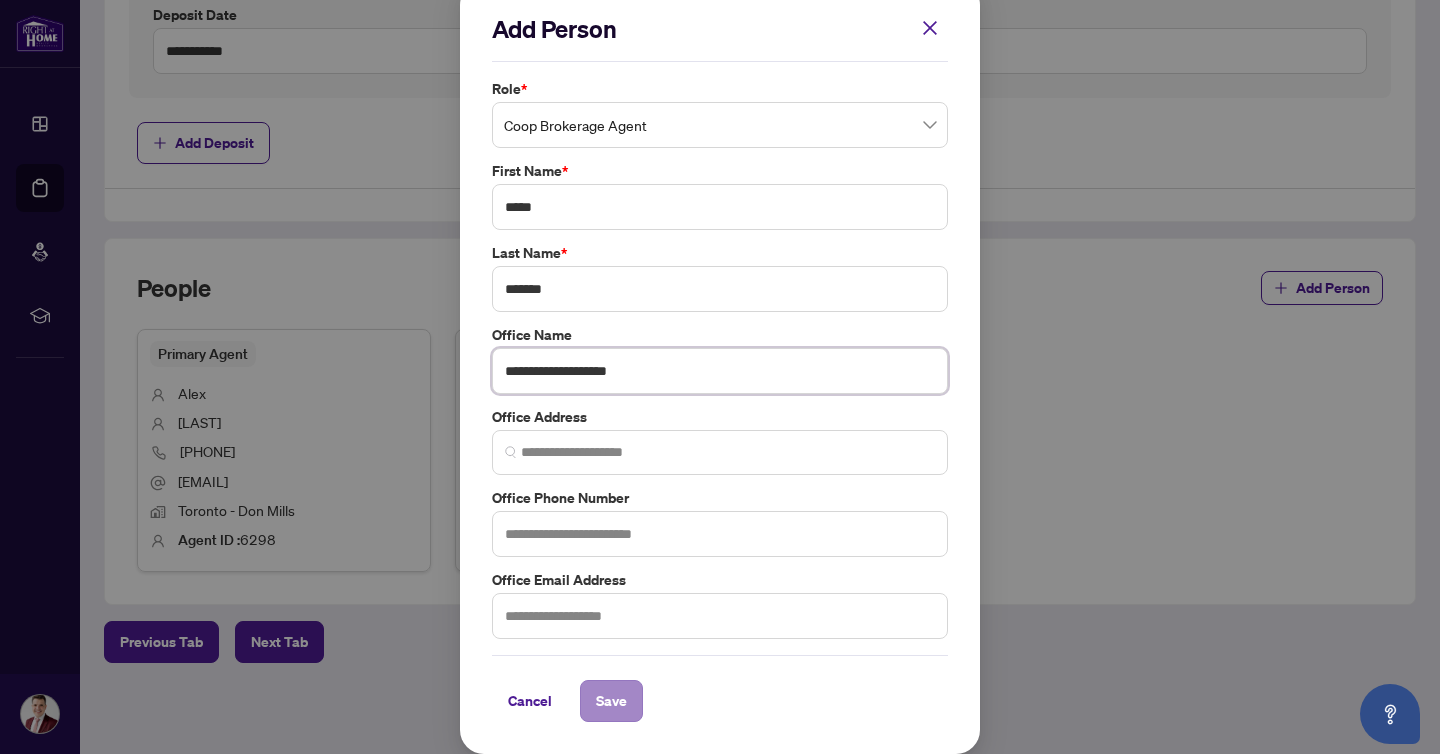 type on "**********" 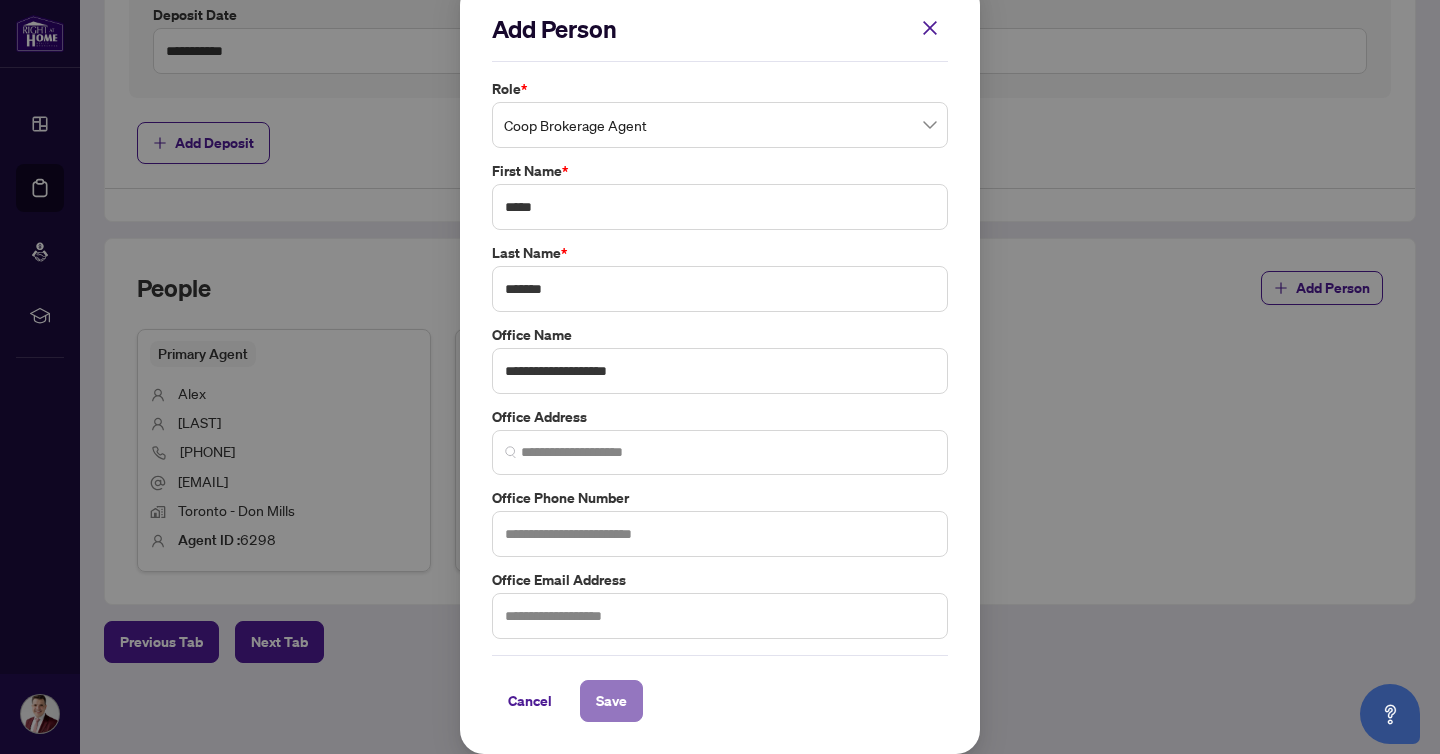 click on "Save" at bounding box center (611, 701) 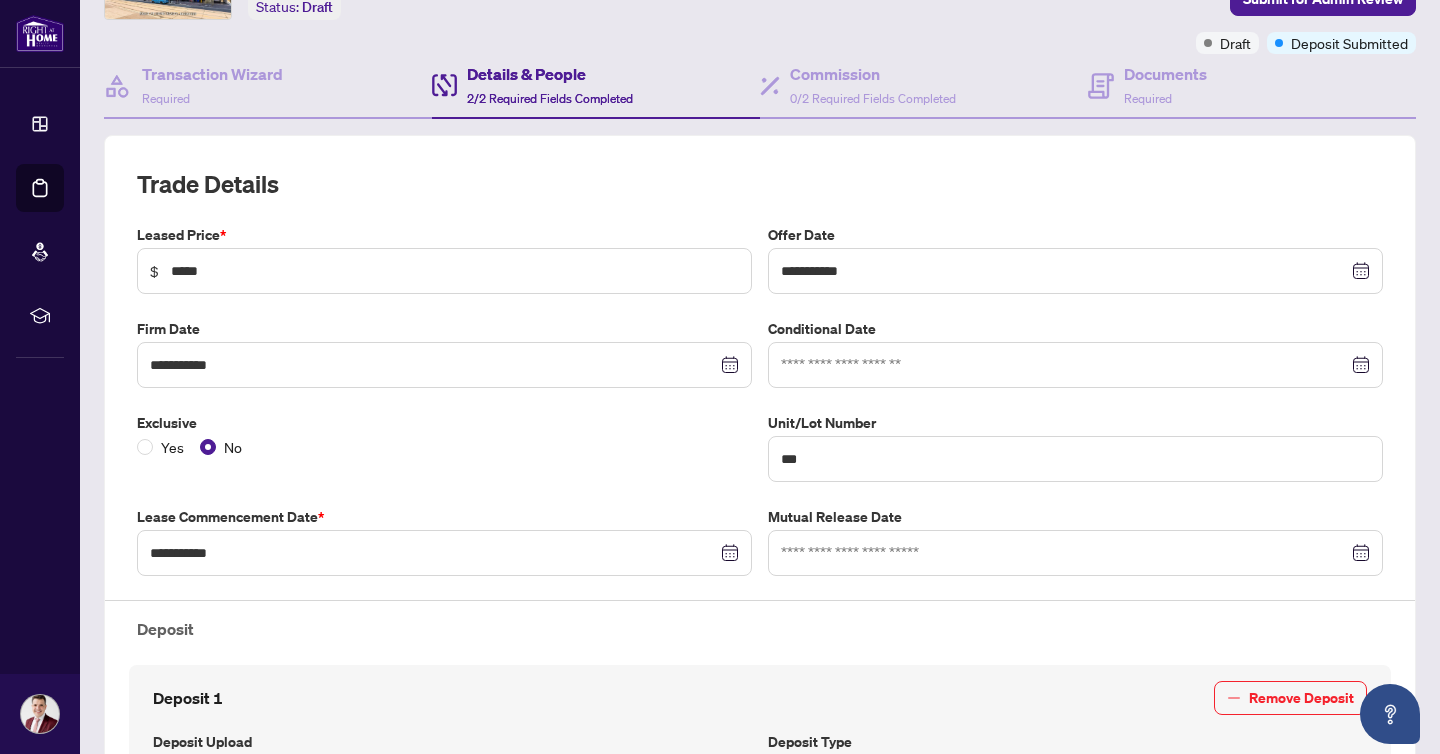 scroll, scrollTop: 0, scrollLeft: 0, axis: both 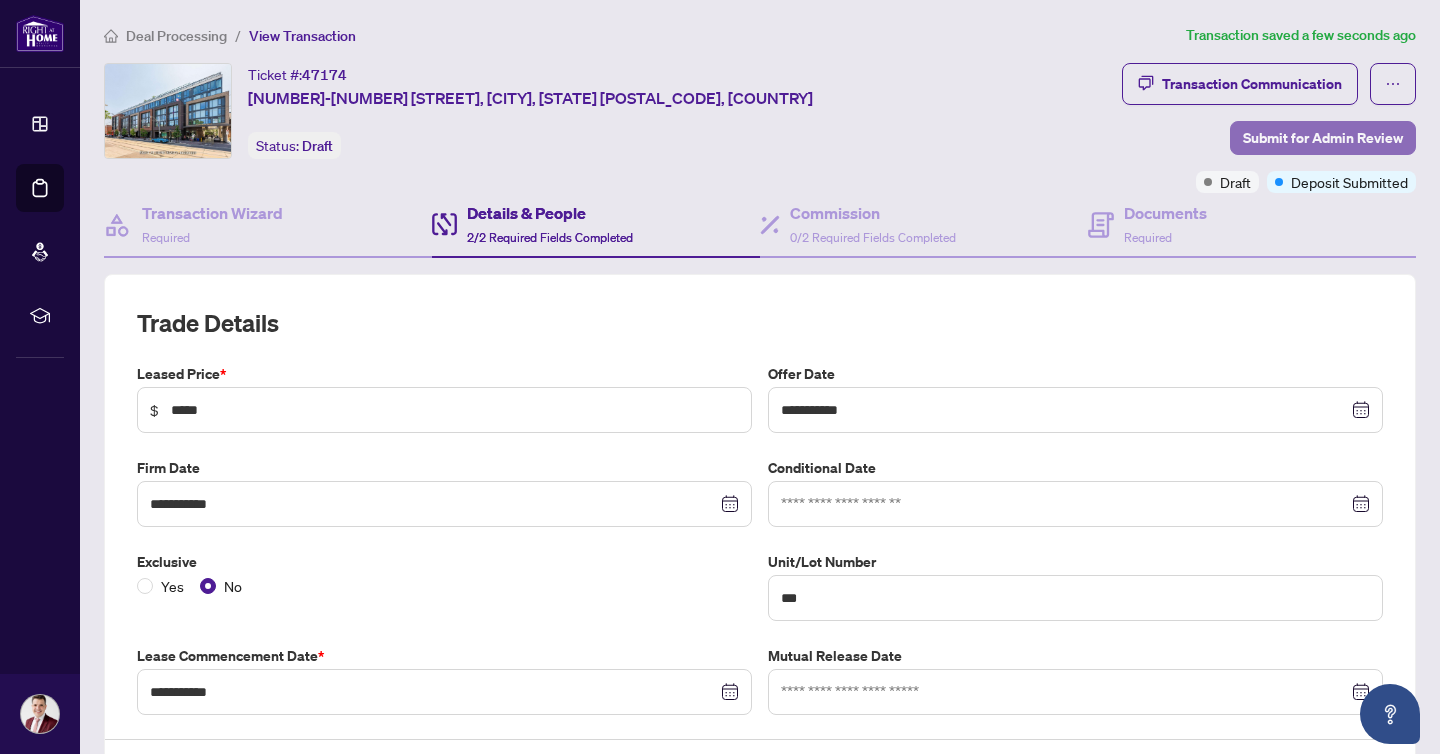 click on "Submit for Admin Review" at bounding box center (1323, 138) 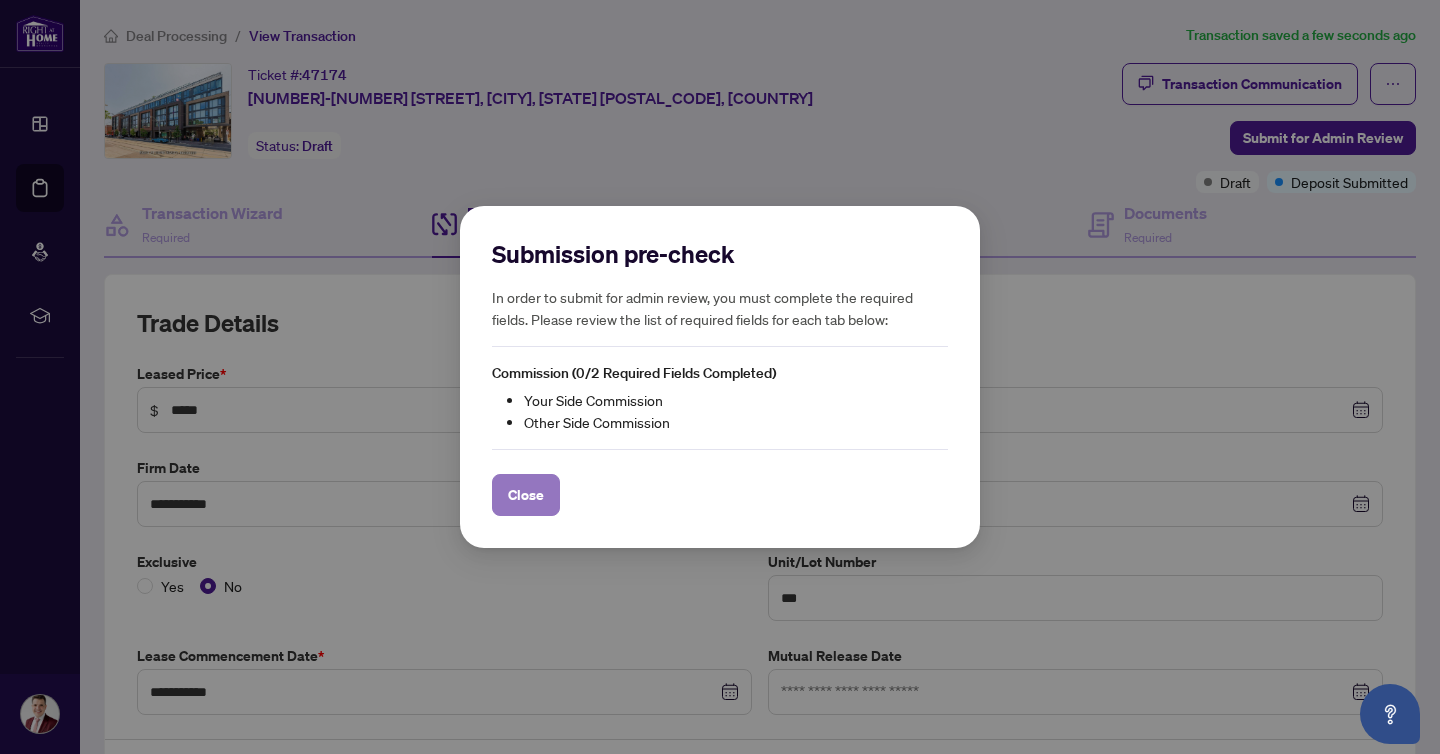click on "Close" at bounding box center (526, 495) 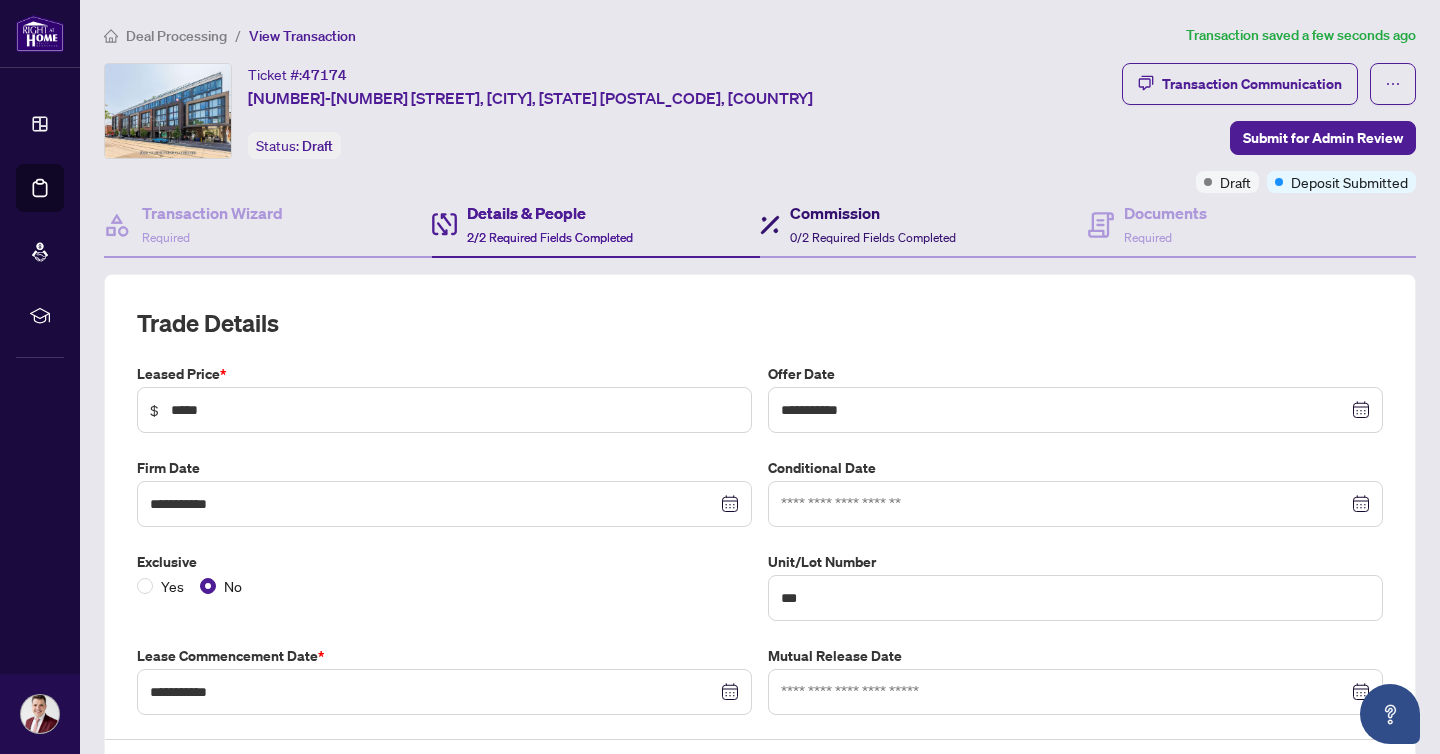 click on "0/2 Required Fields Completed" at bounding box center [873, 237] 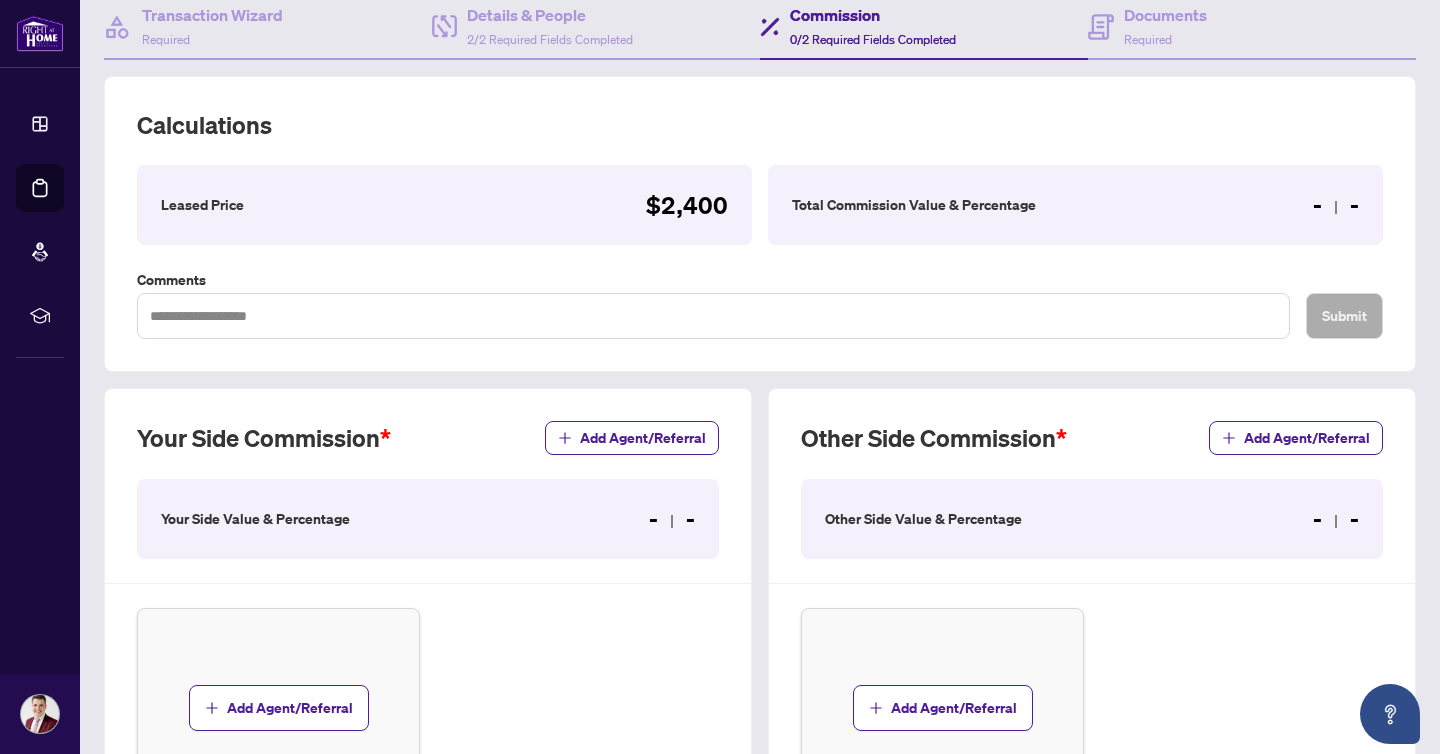 scroll, scrollTop: 361, scrollLeft: 0, axis: vertical 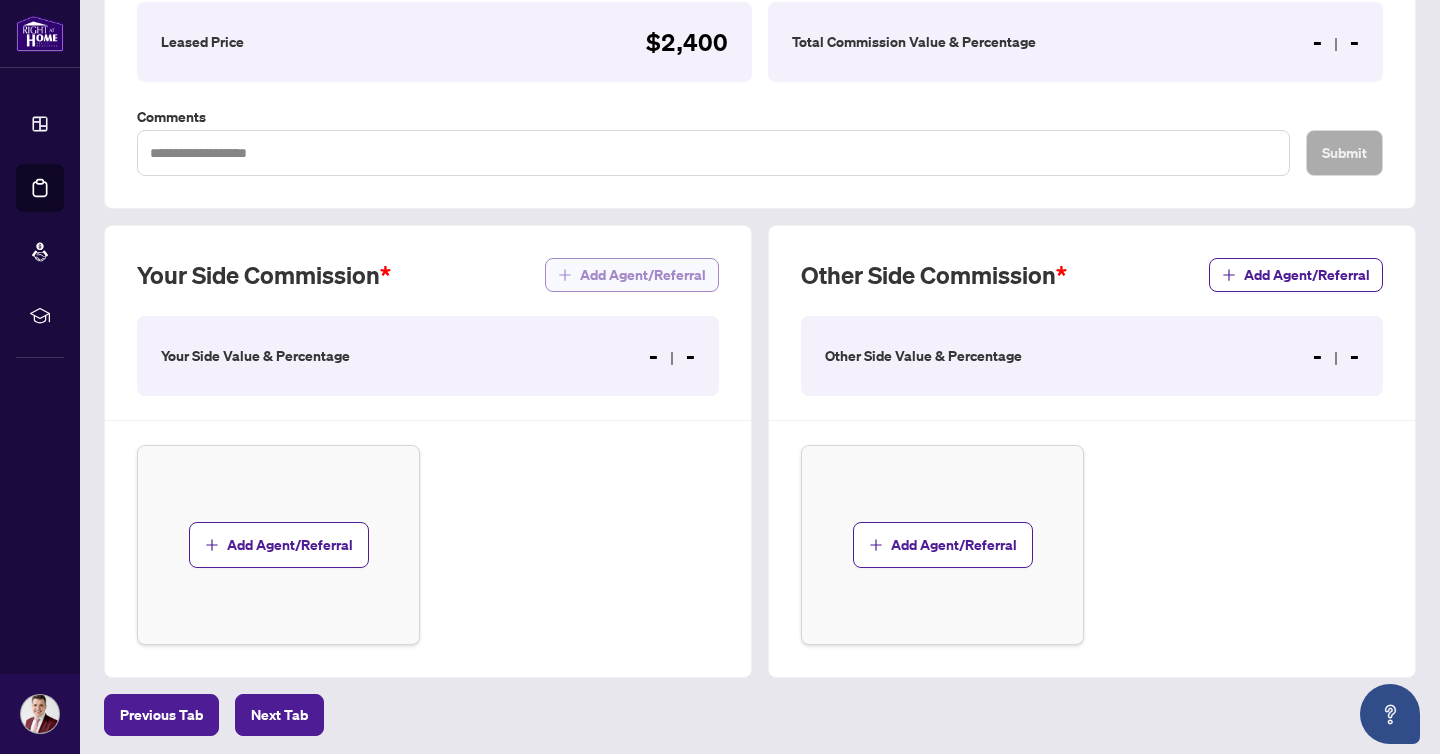 click on "Add Agent/Referral" at bounding box center [643, 275] 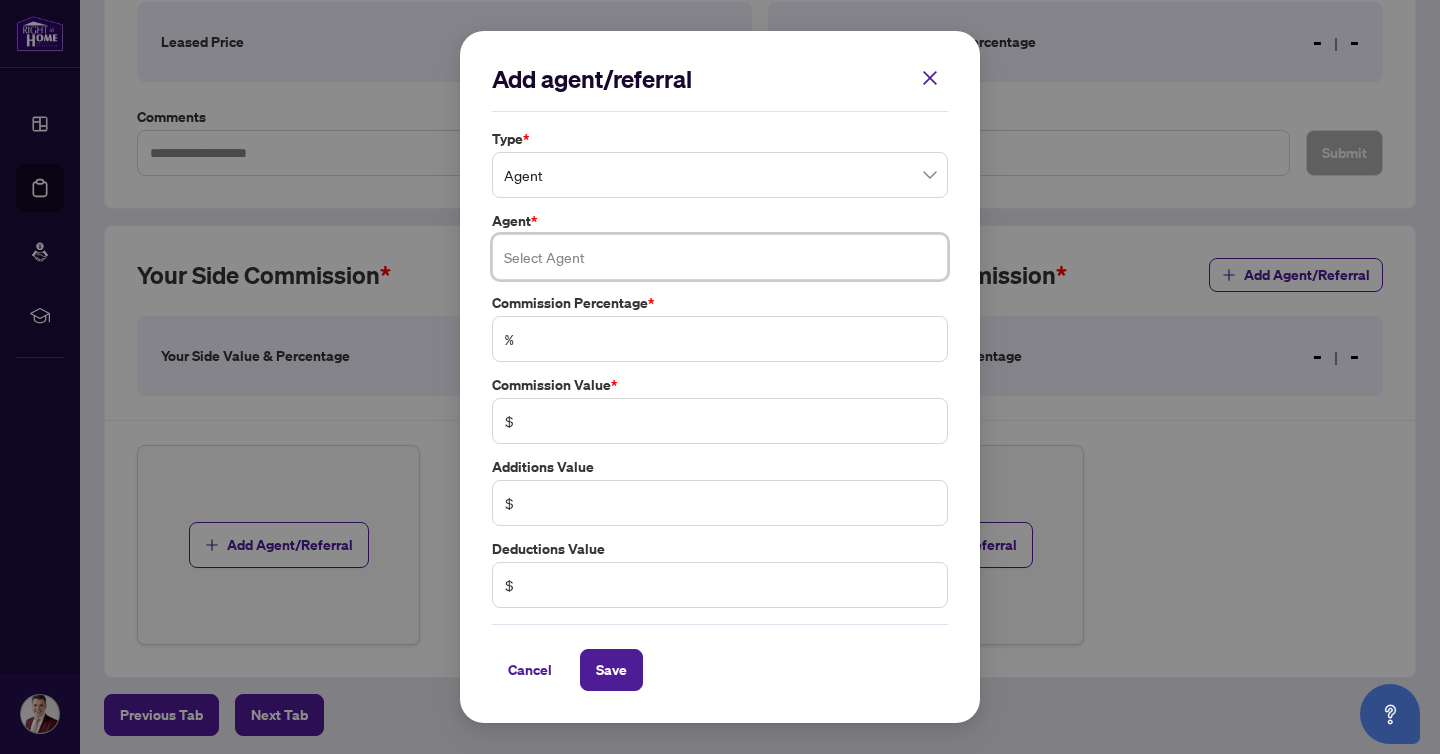 click at bounding box center [720, 257] 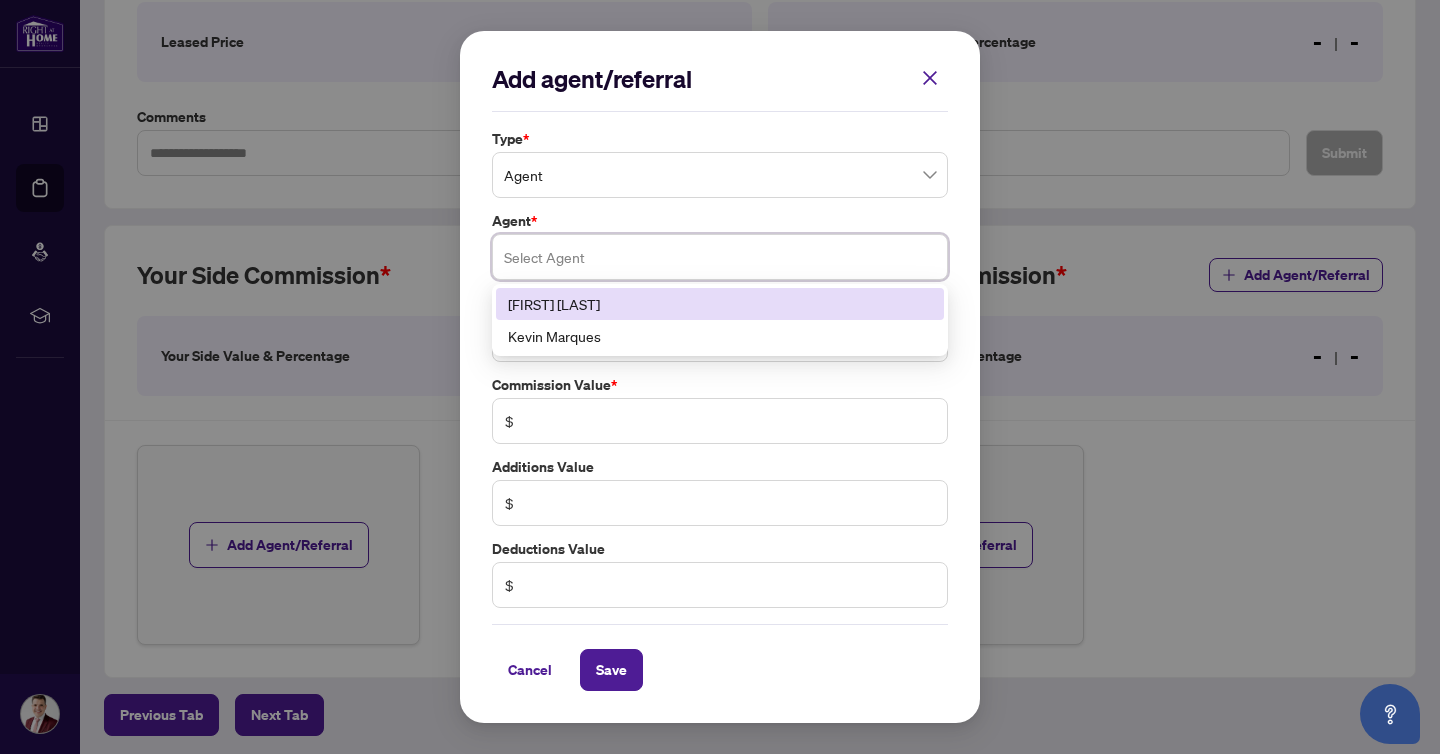 click on "[FIRST] [LAST]" at bounding box center (720, 304) 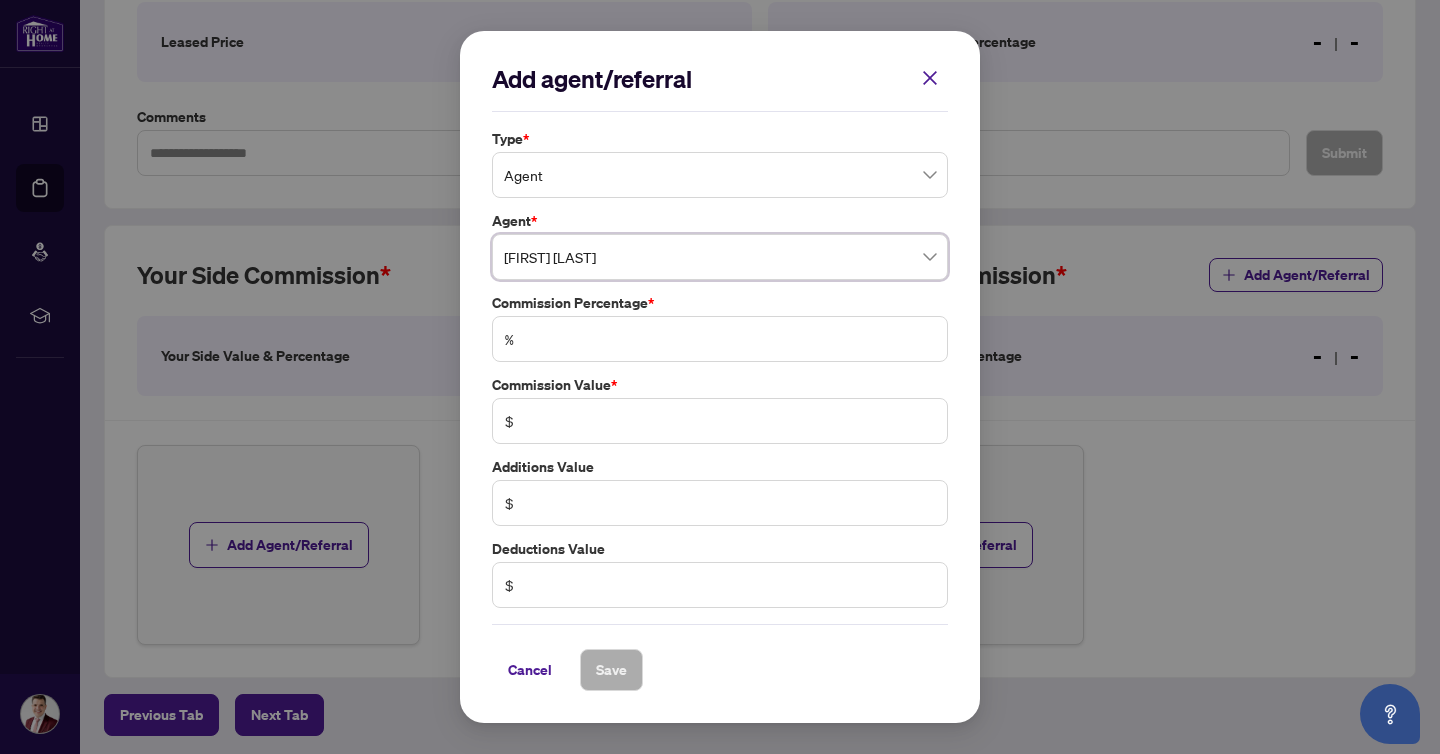 click on "%" at bounding box center (720, 339) 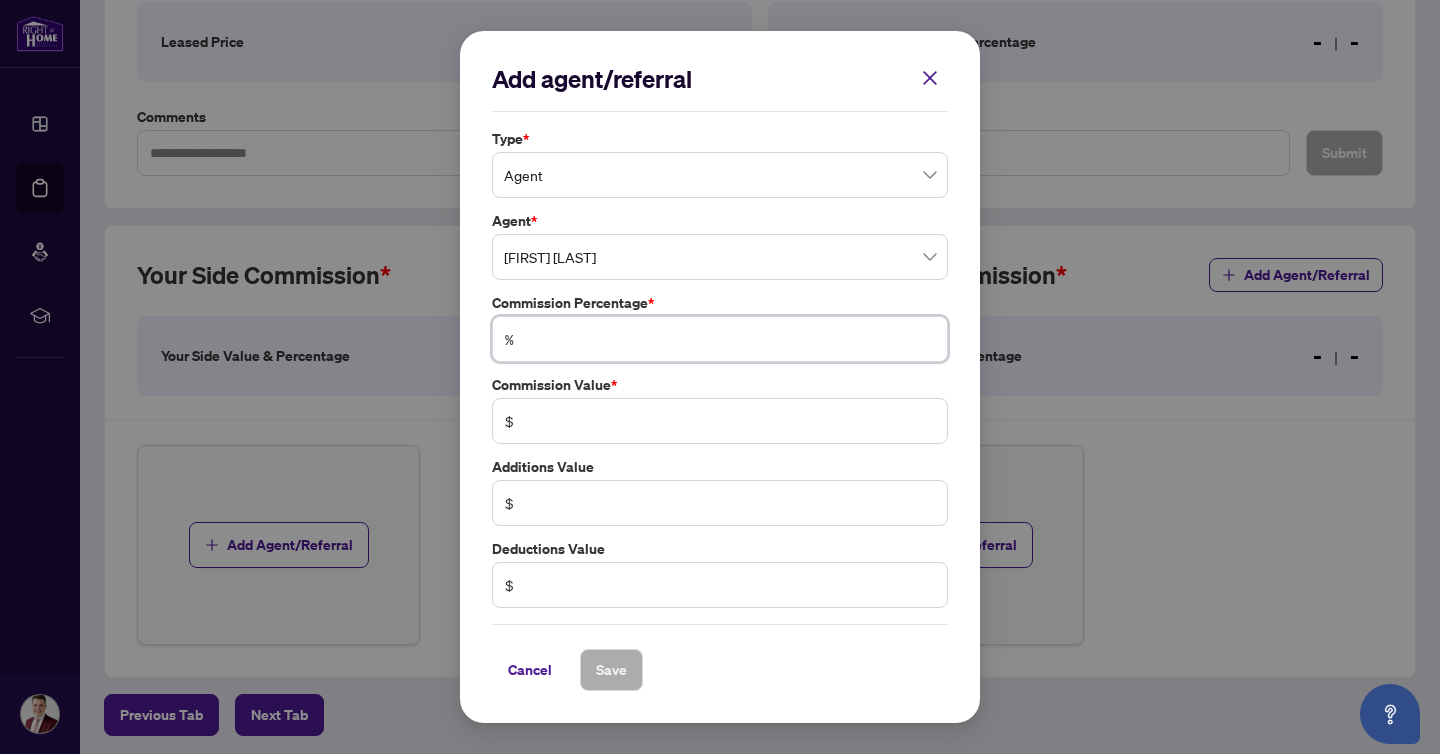 type on "*" 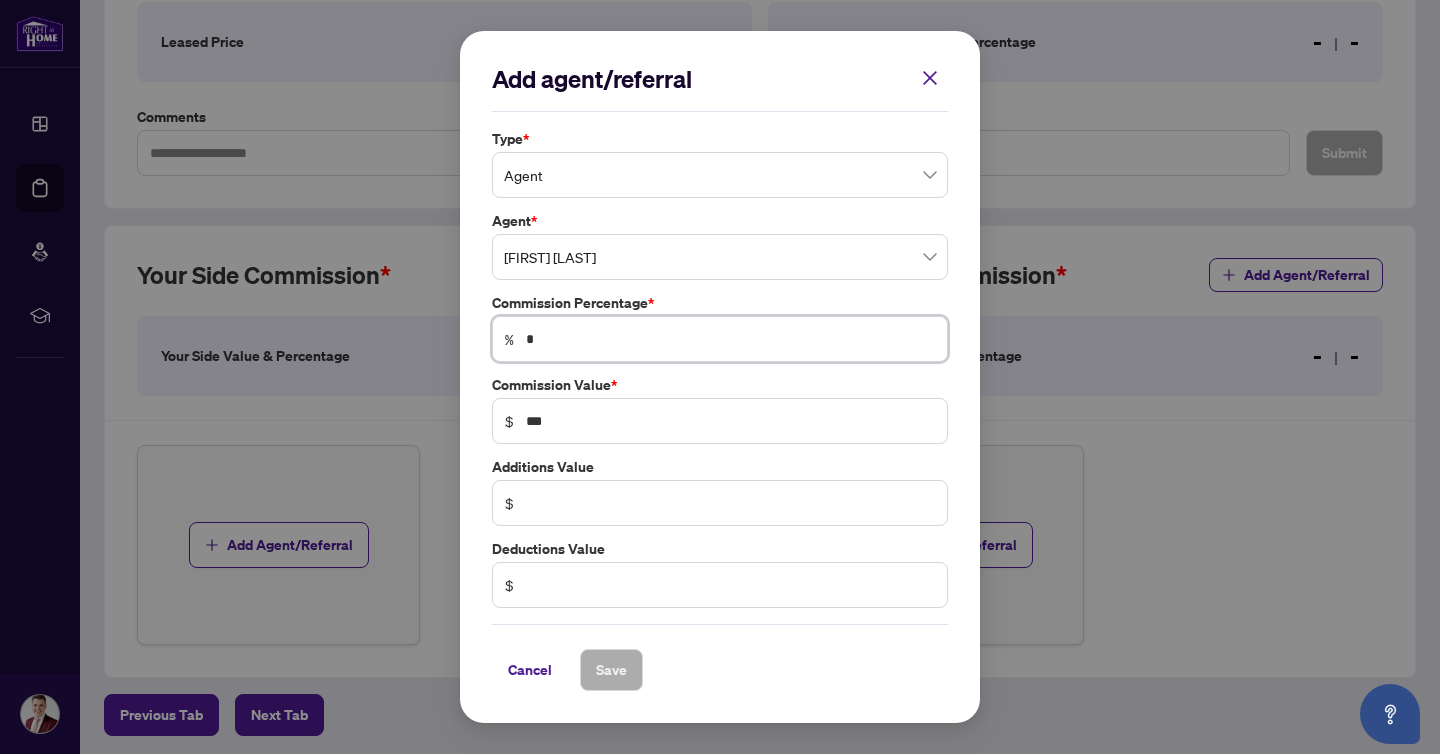 type on "**" 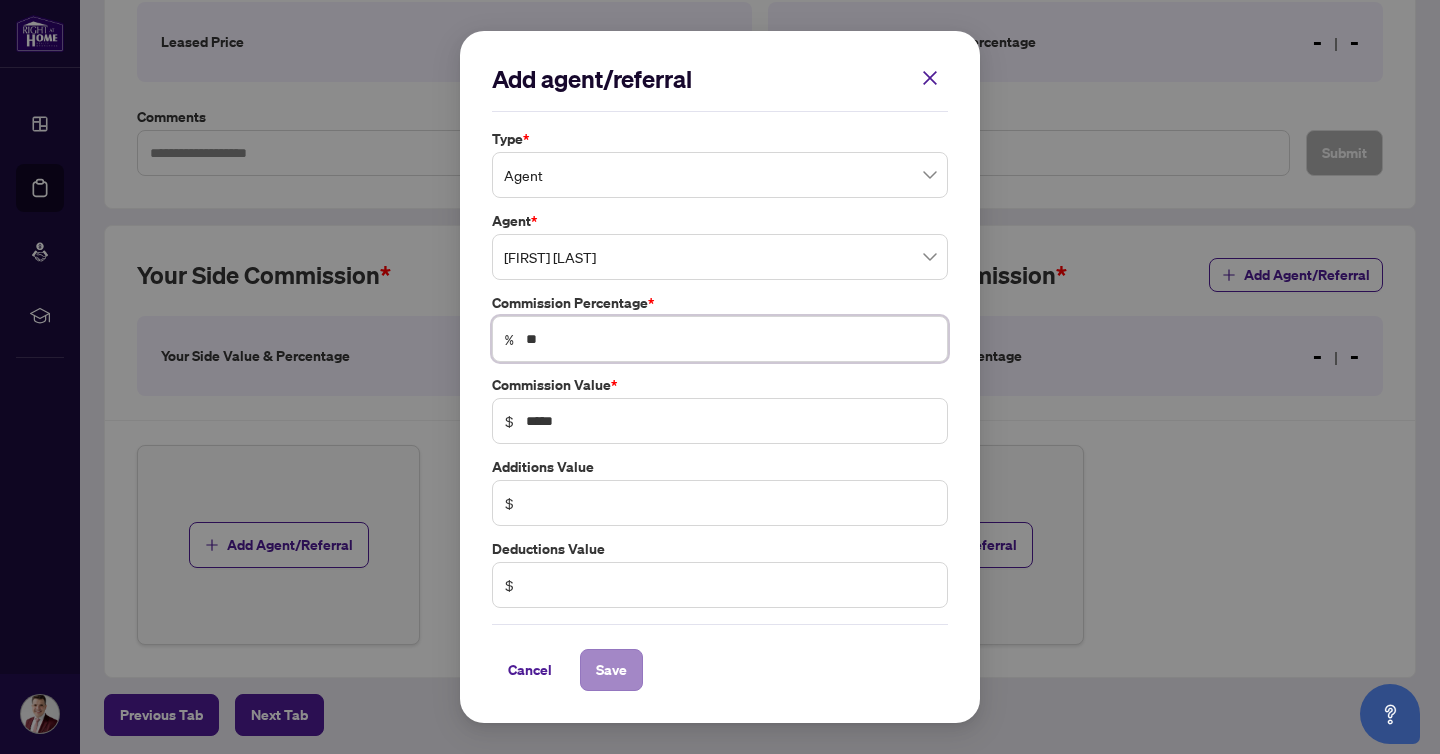 type on "**" 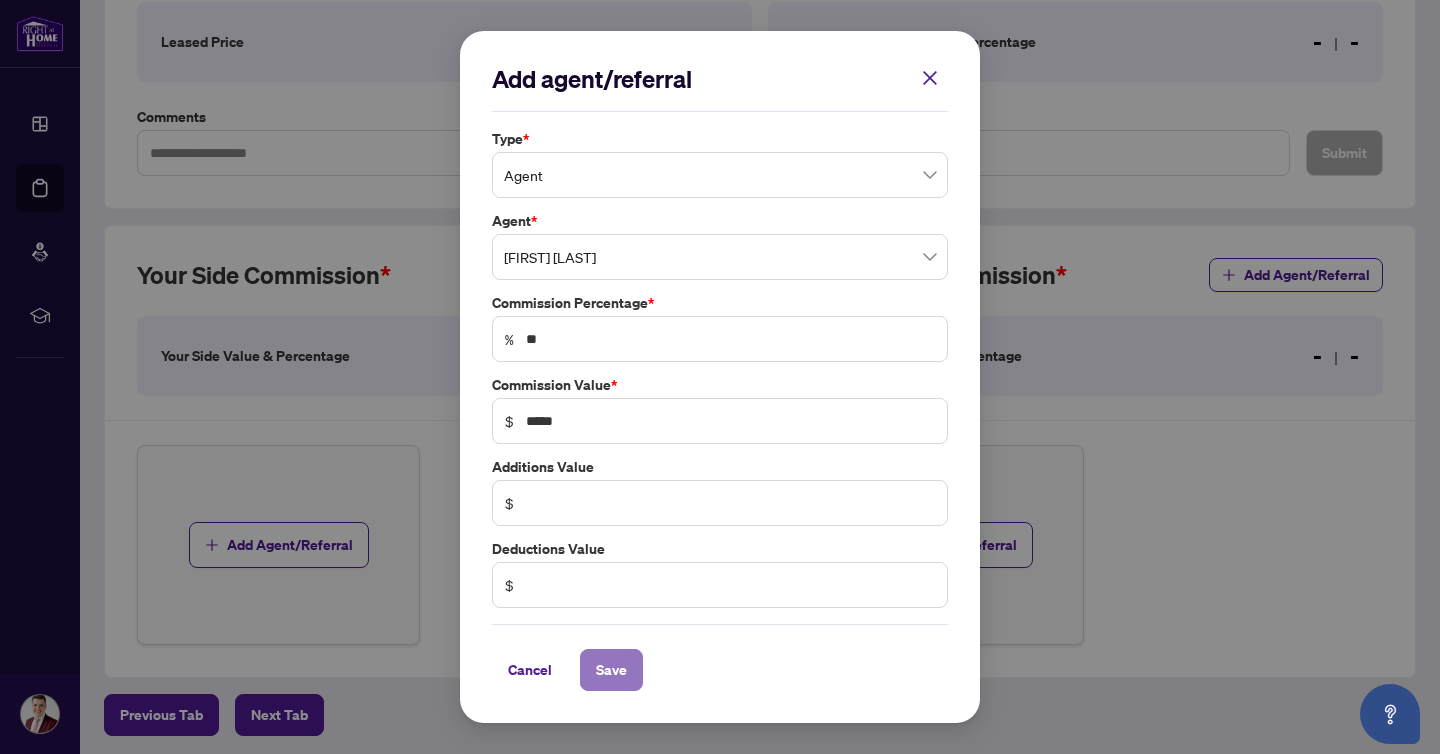 click on "Save" at bounding box center (611, 670) 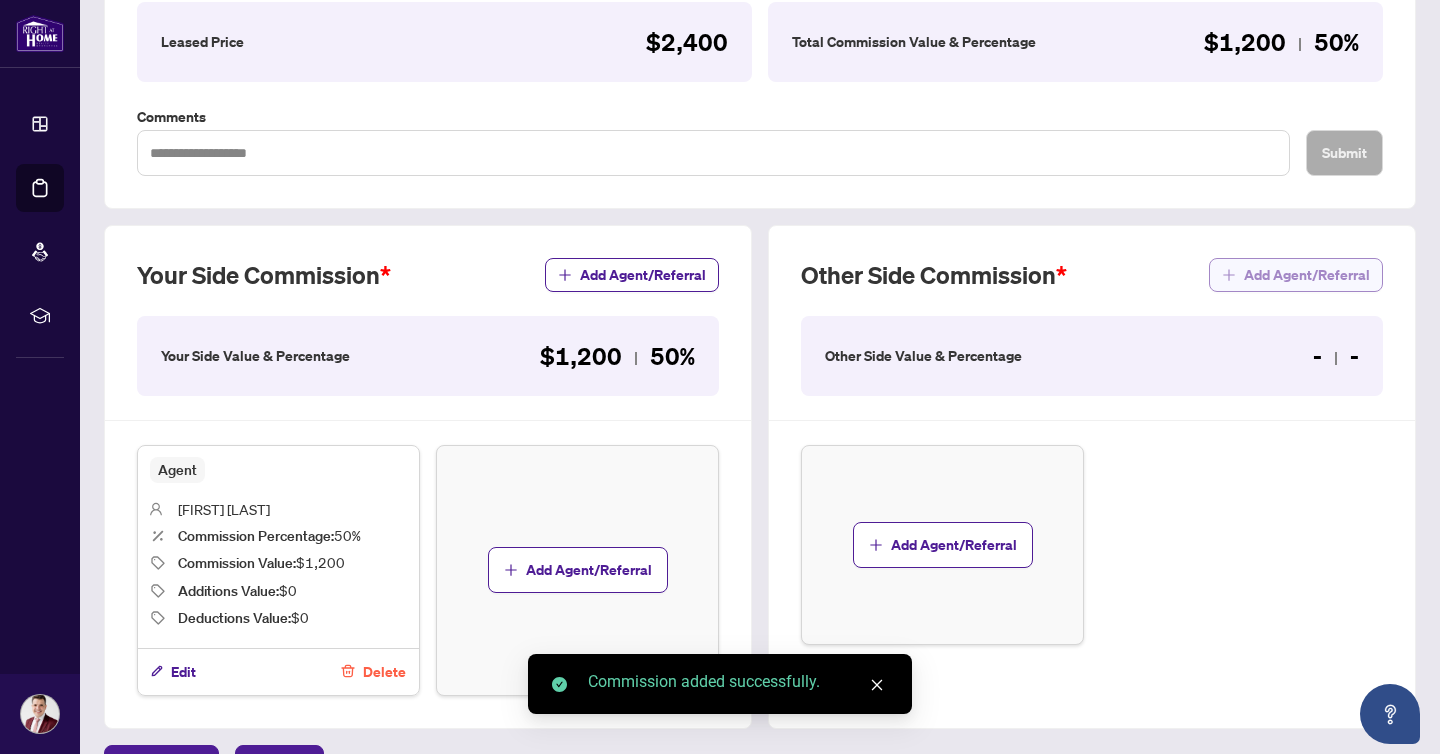 click on "Add Agent/Referral" at bounding box center [1307, 275] 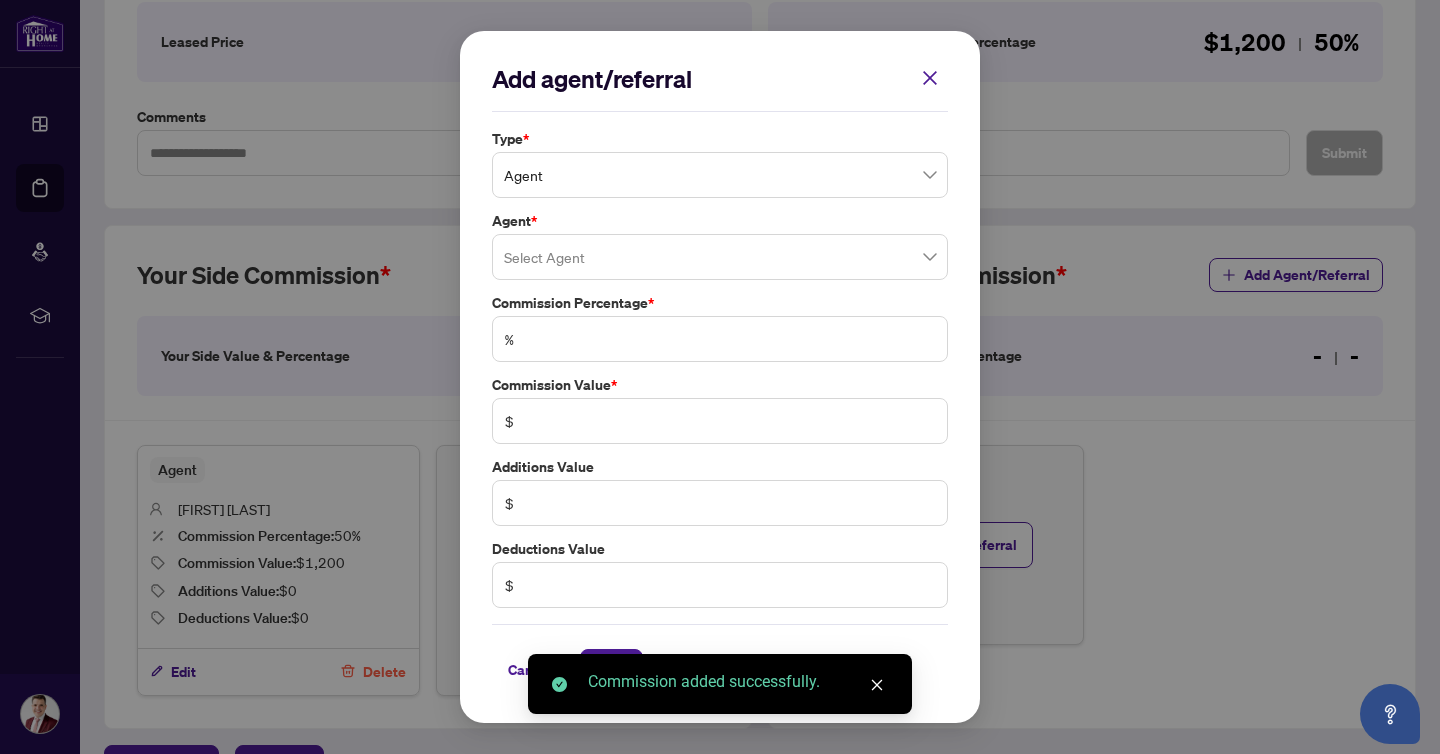 click on "Agent" at bounding box center [720, 175] 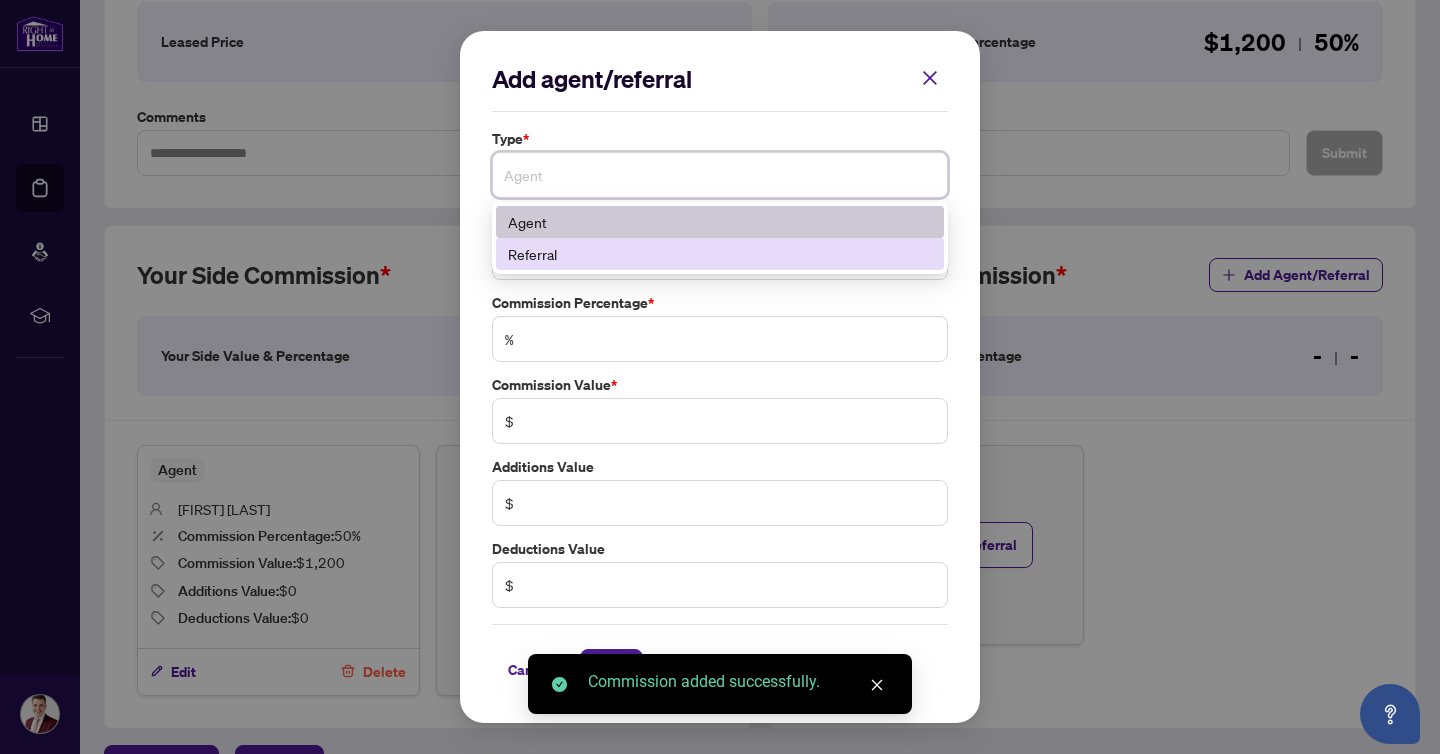 click on "Referral" at bounding box center (720, 254) 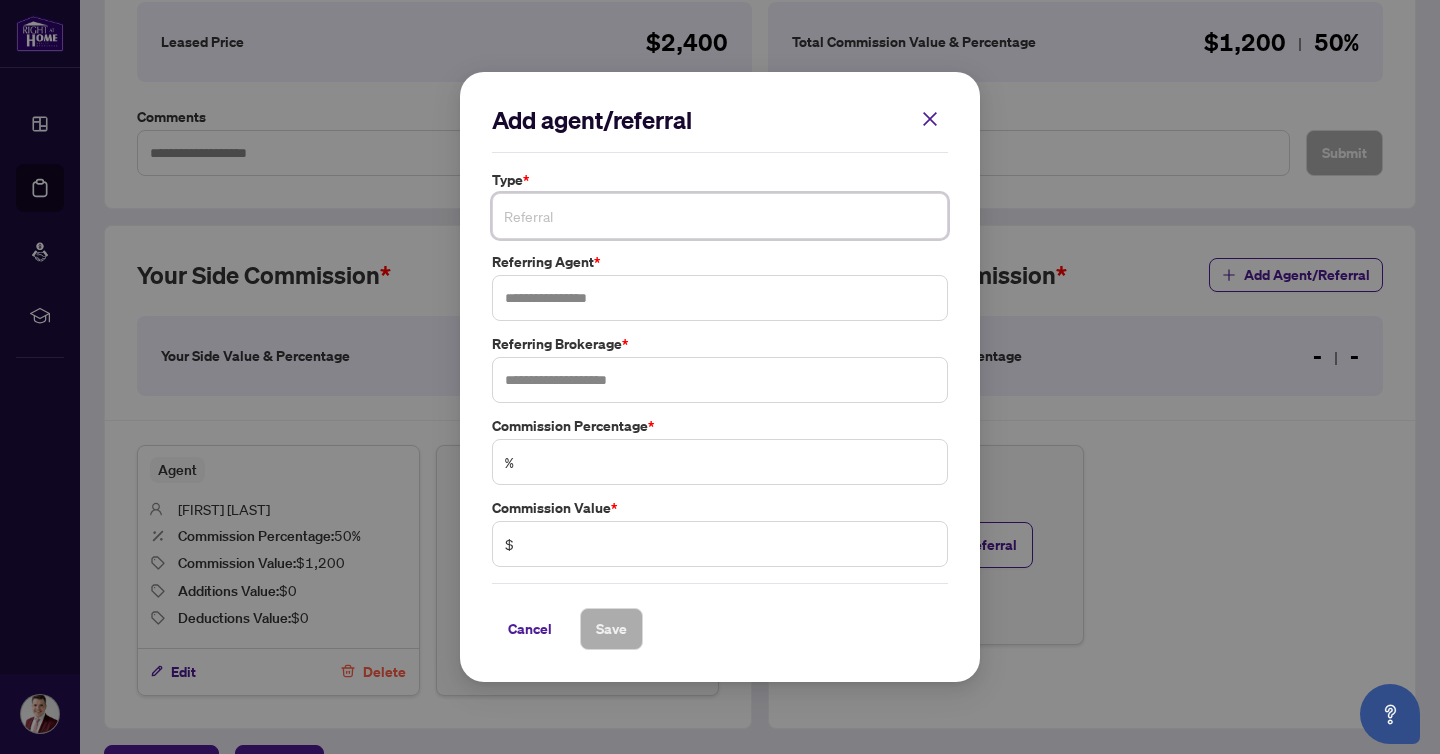 click on "Referral" at bounding box center (720, 216) 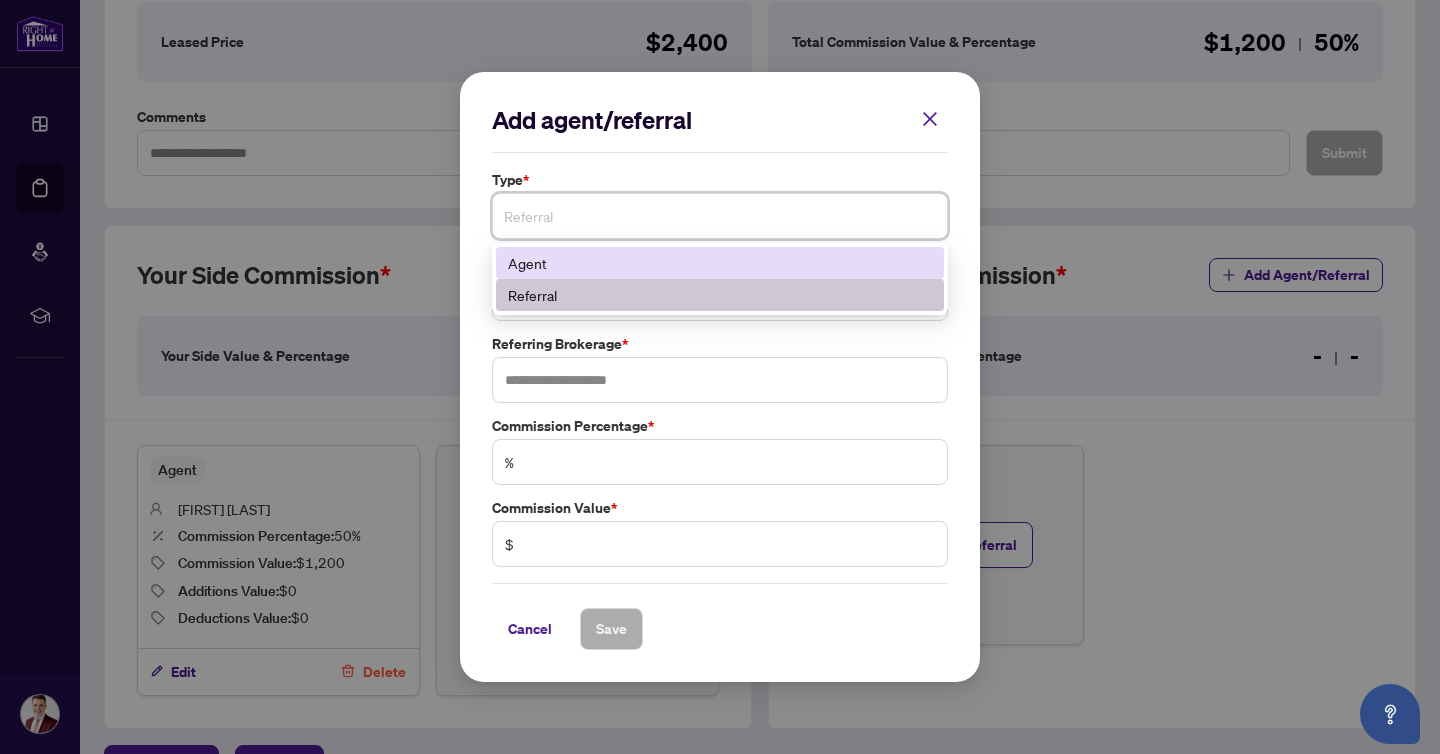 click on "Agent" at bounding box center [720, 263] 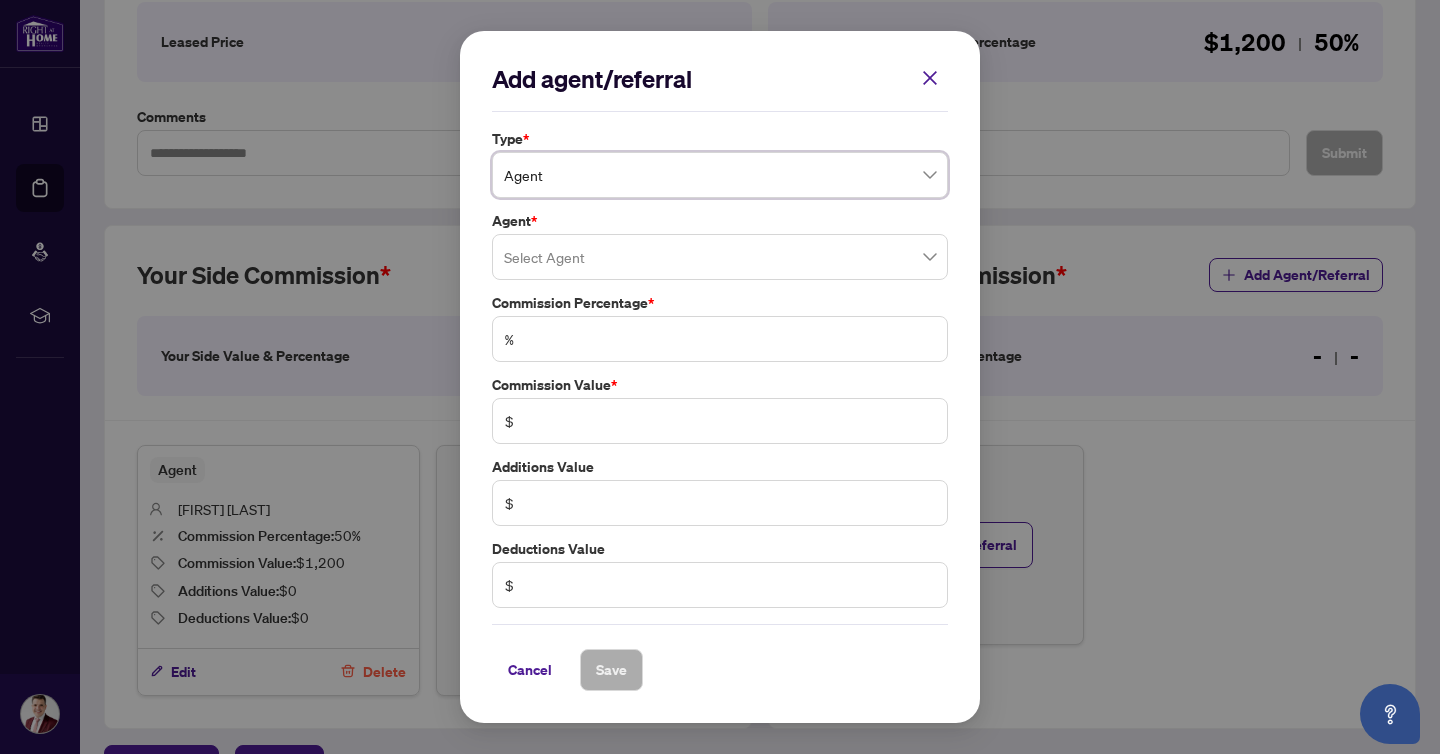 click at bounding box center [720, 257] 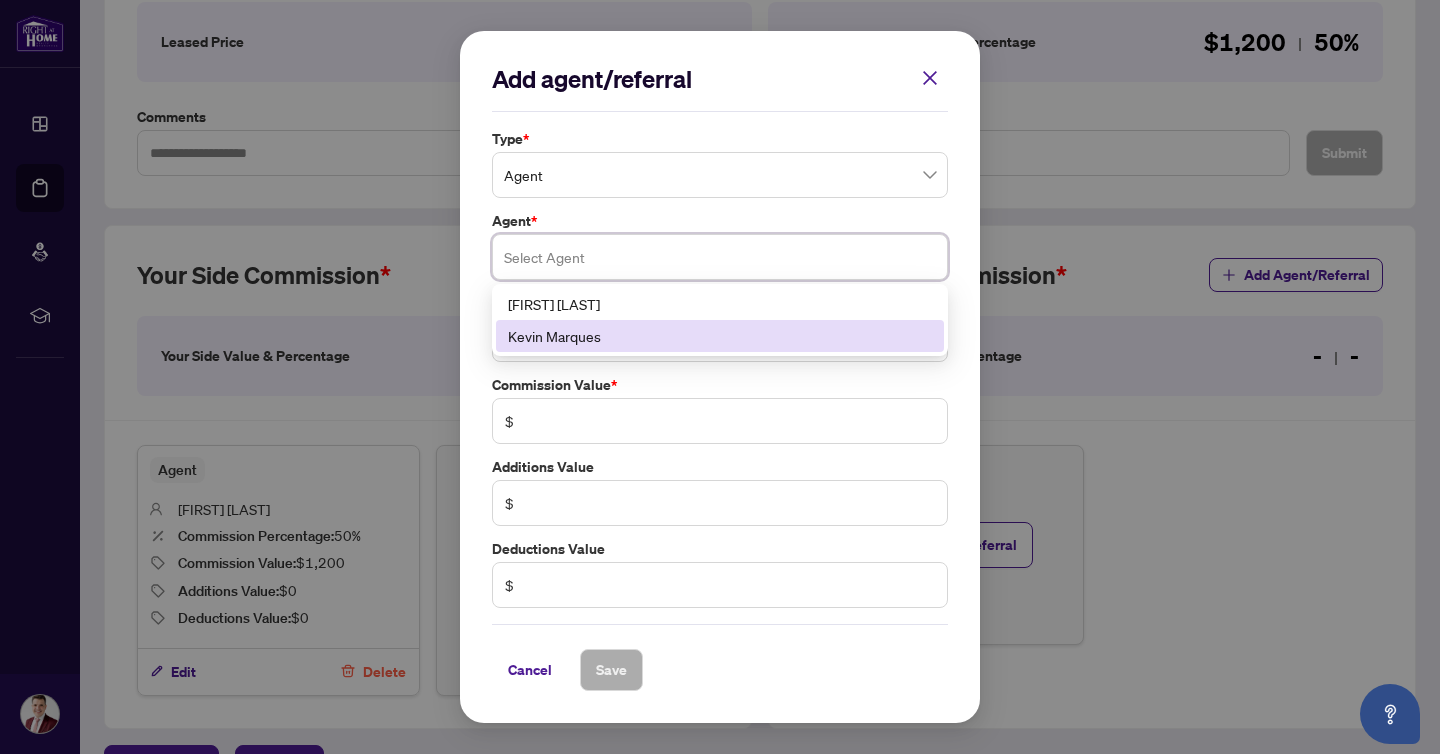 click on "Kevin Marques" at bounding box center (720, 336) 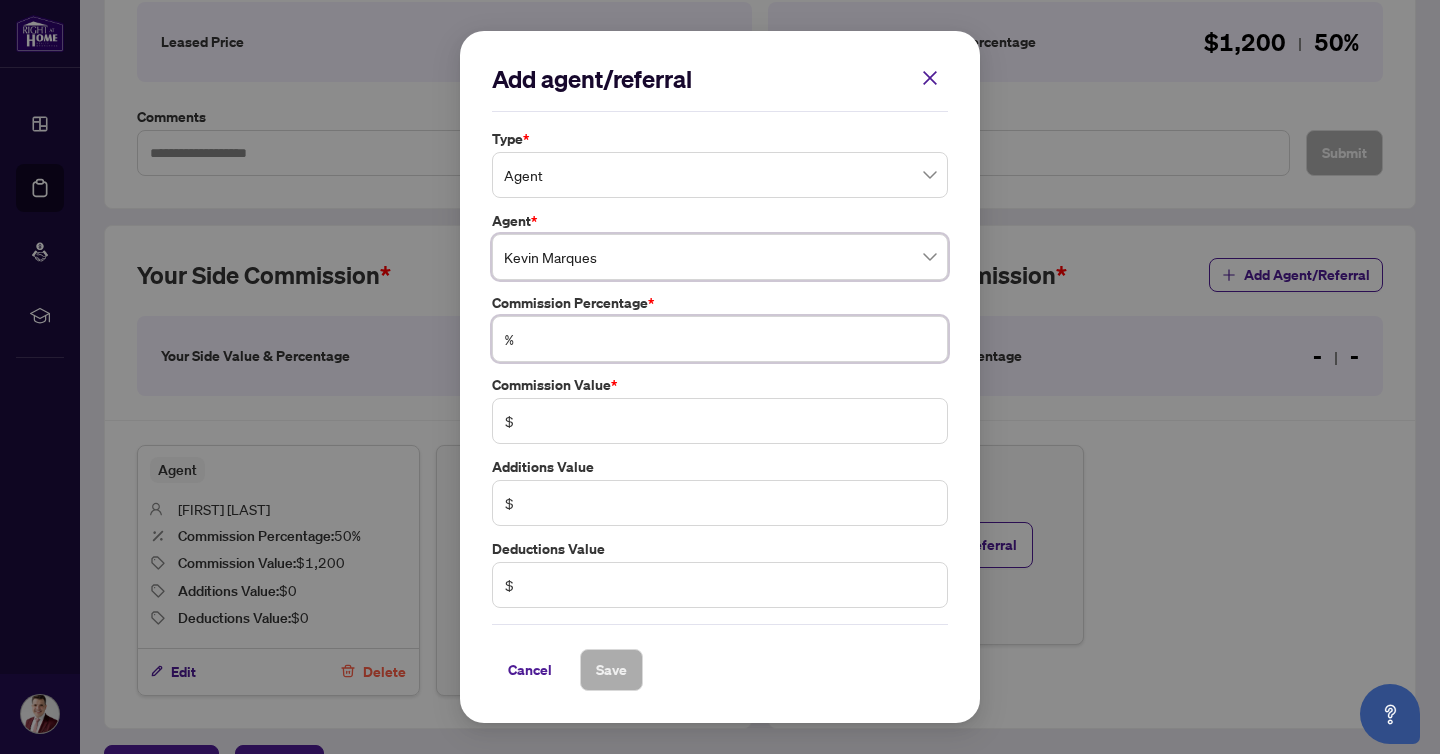 click at bounding box center [730, 339] 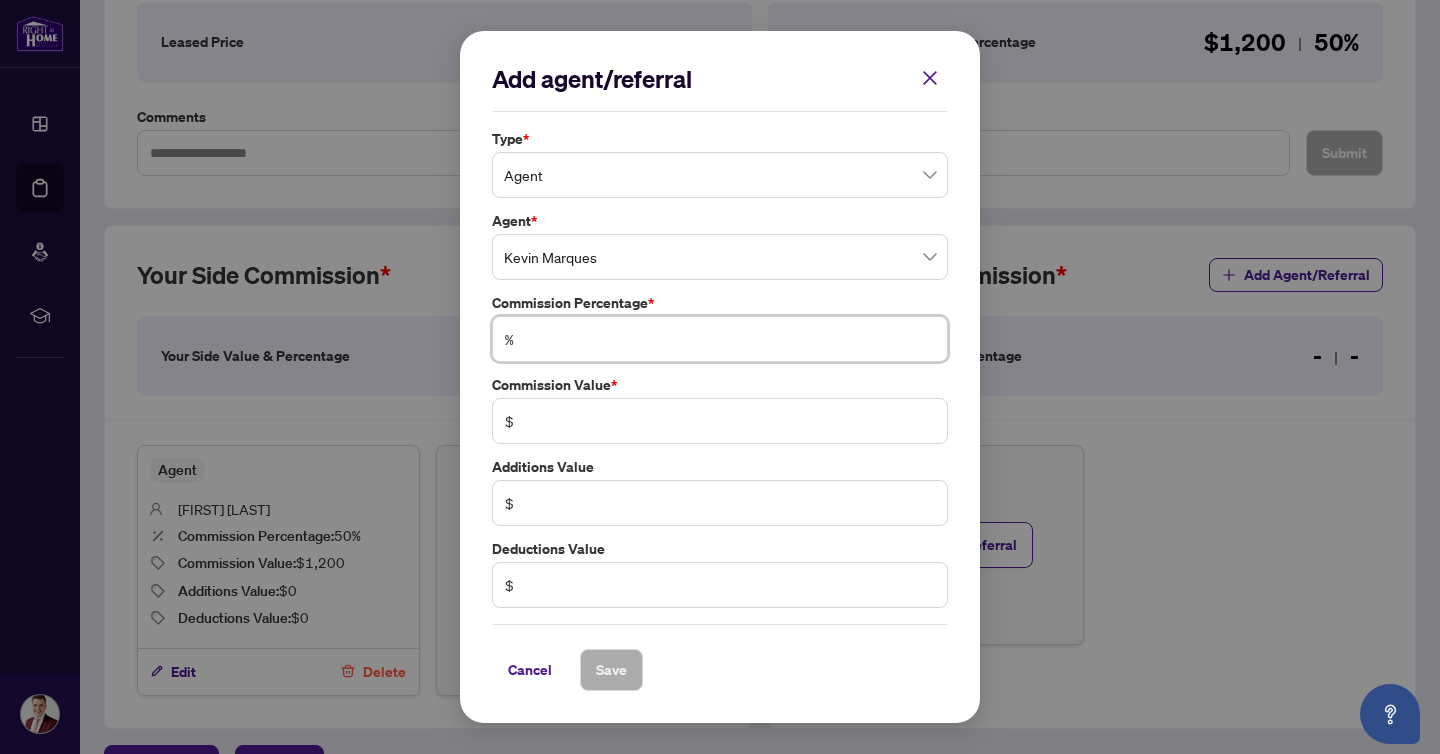 type on "*" 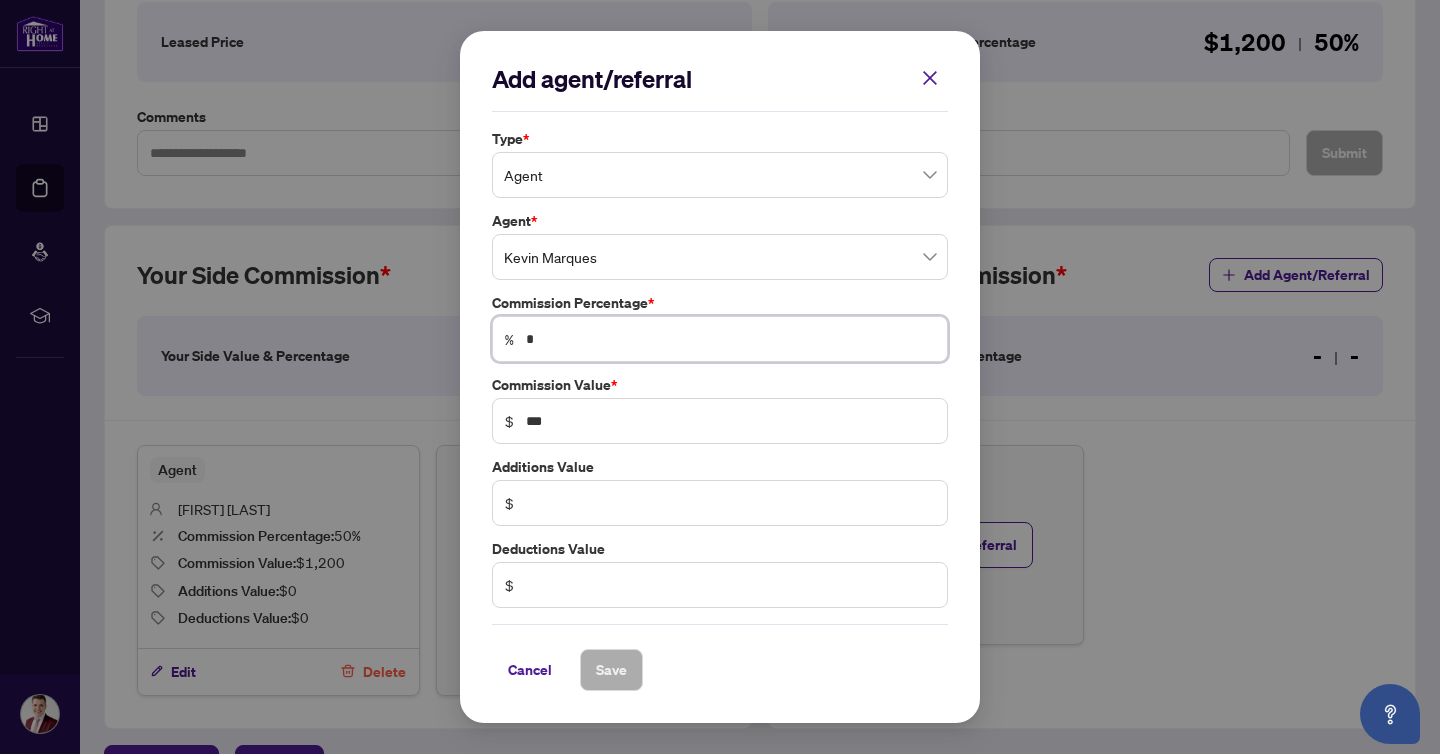 type on "**" 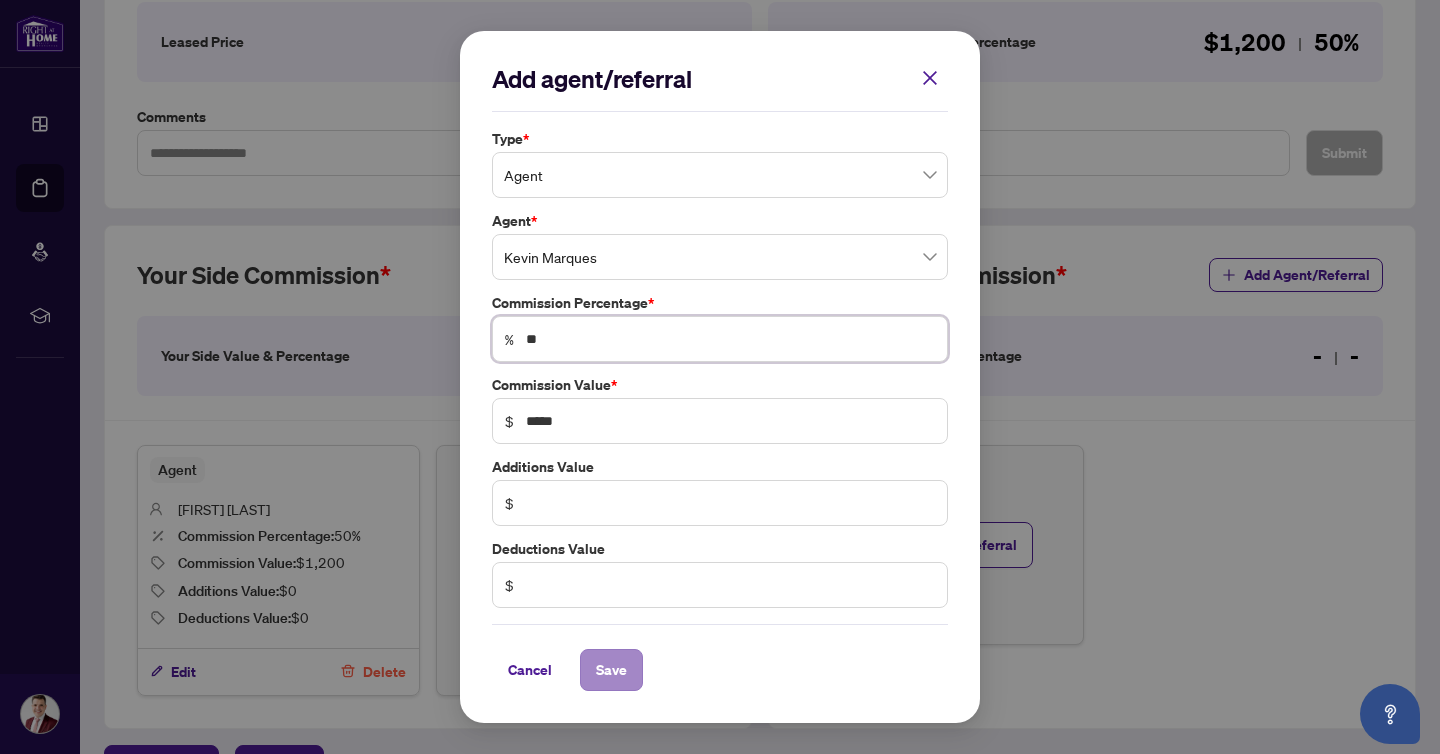 type on "**" 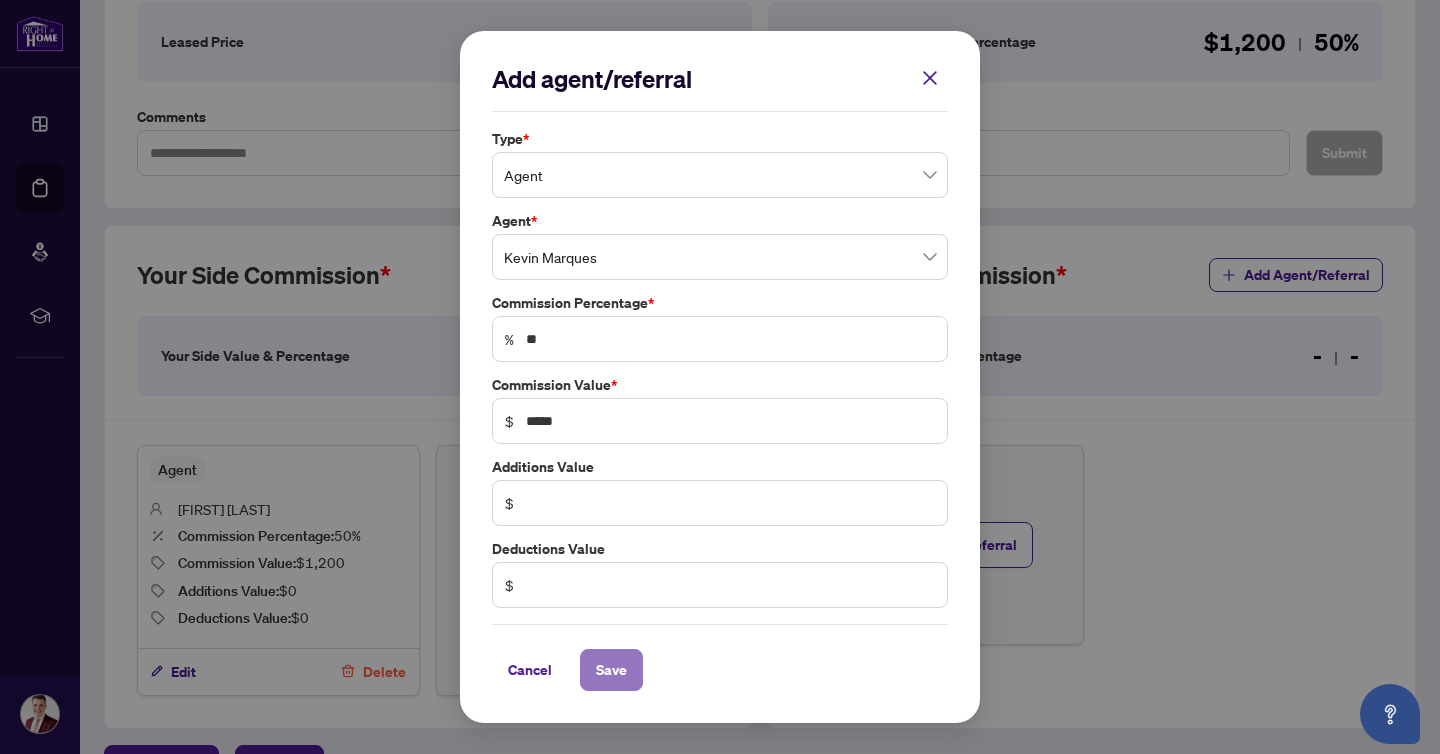 click on "Save" at bounding box center [611, 670] 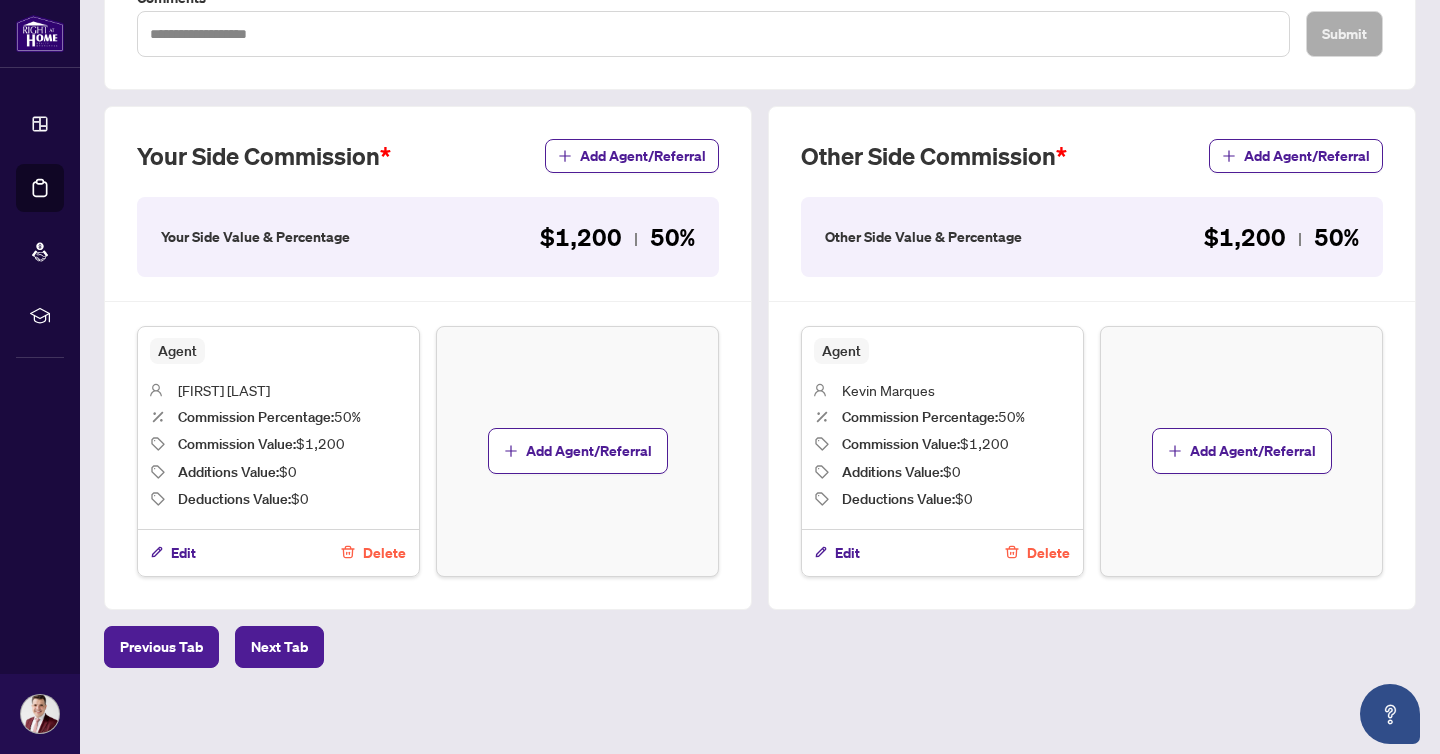 scroll, scrollTop: 0, scrollLeft: 0, axis: both 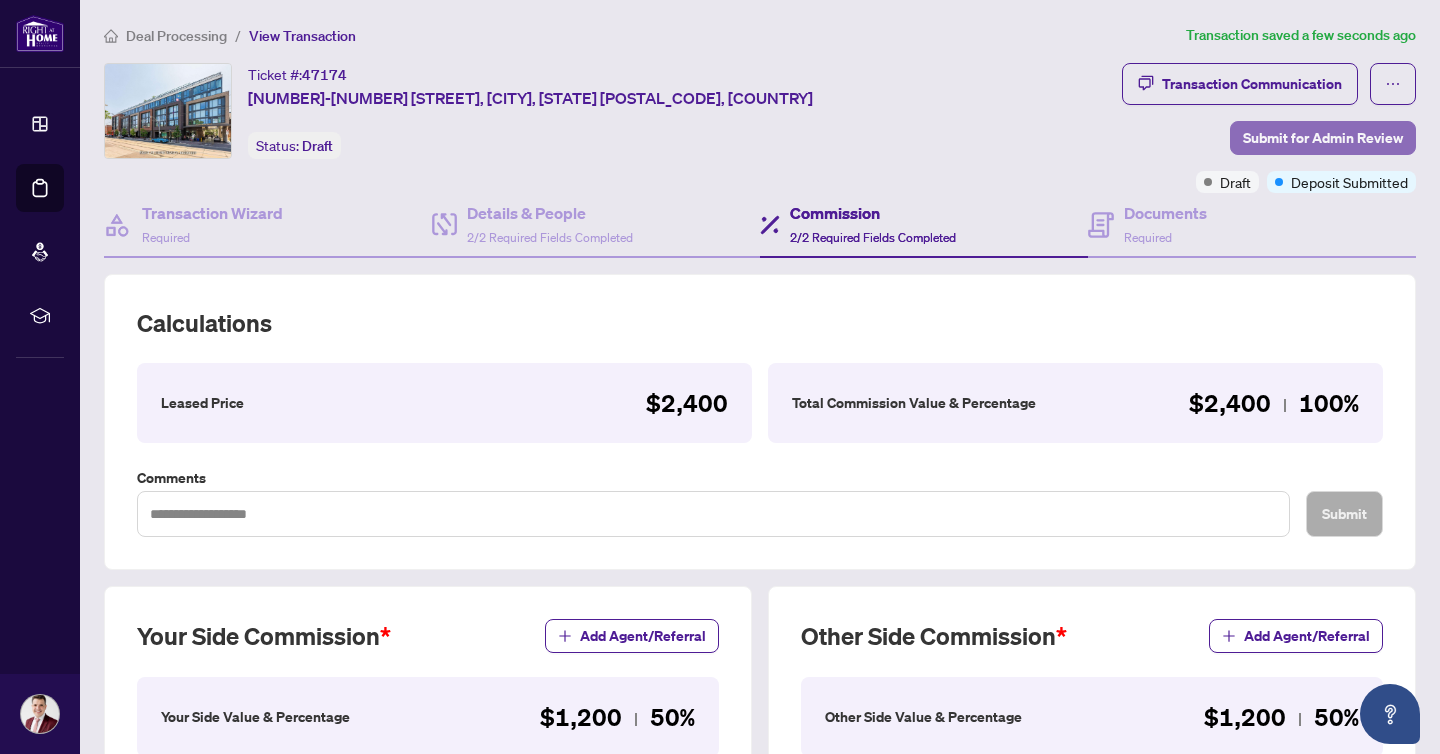 click on "Submit for Admin Review" at bounding box center [1323, 138] 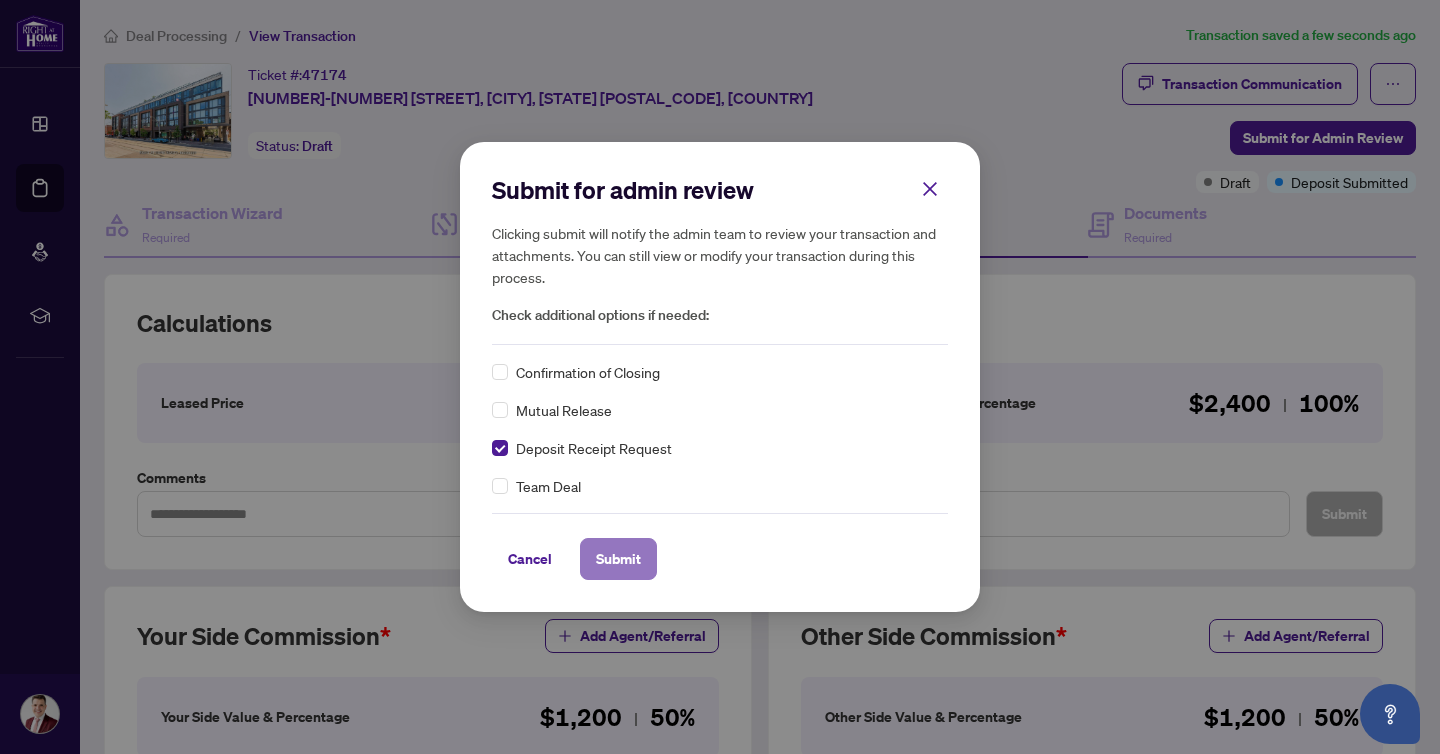 click on "Submit" at bounding box center (618, 559) 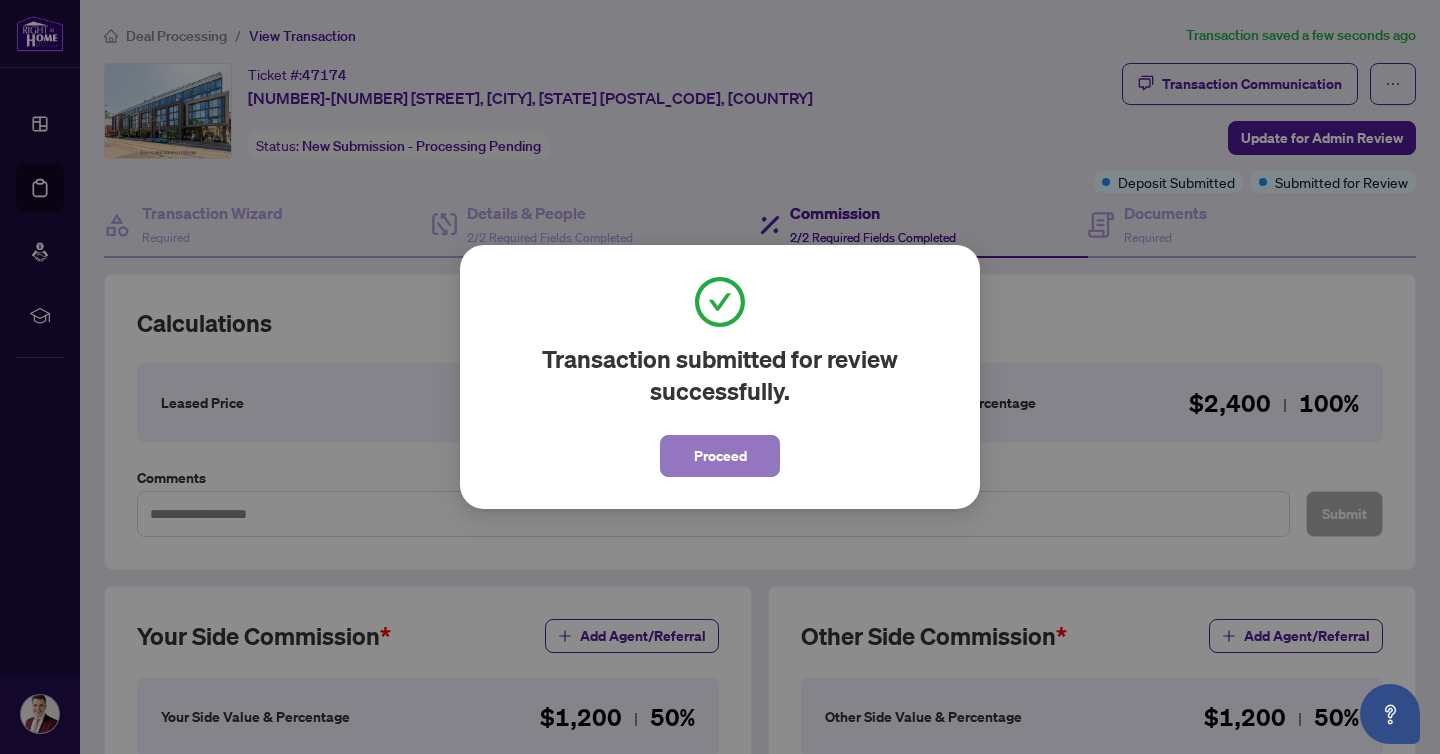 click on "Proceed" at bounding box center (720, 456) 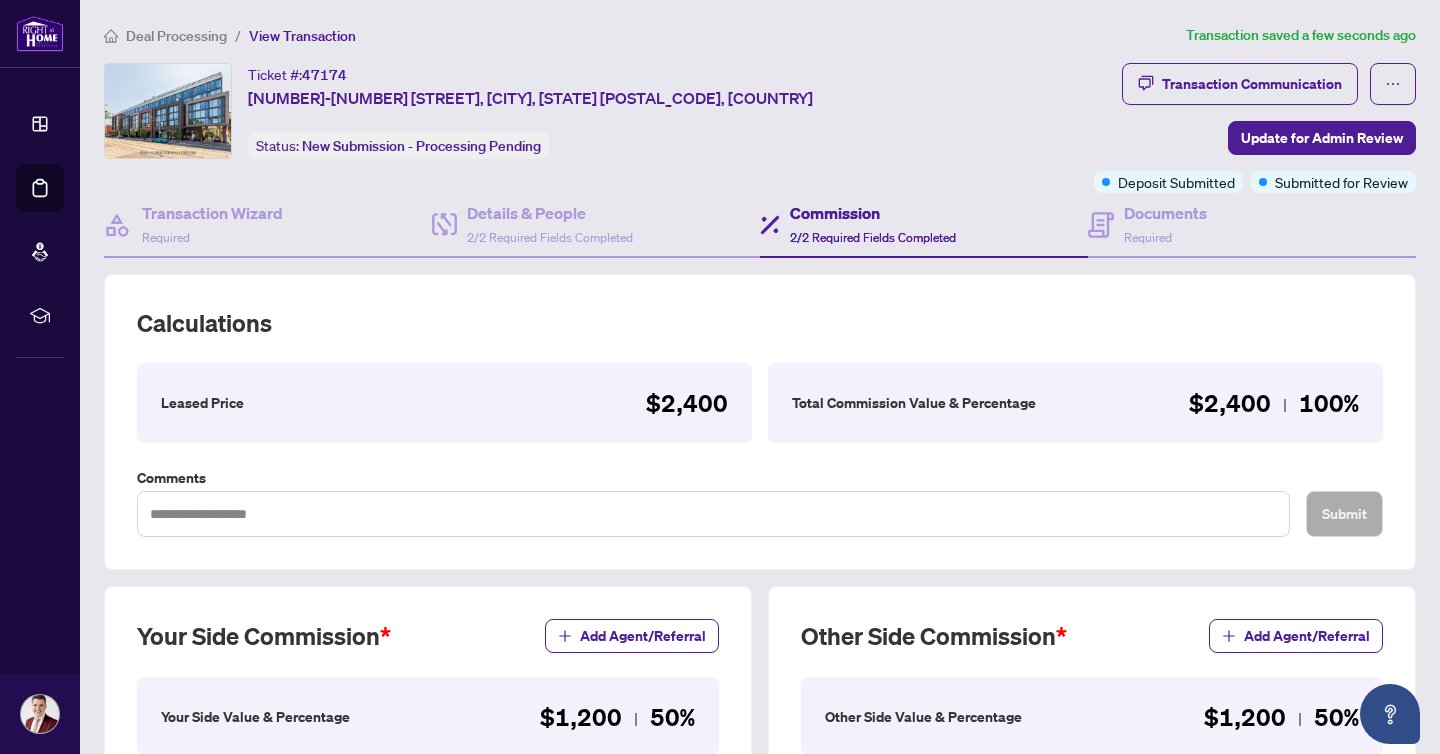 click on "Deal Processing" at bounding box center (176, 36) 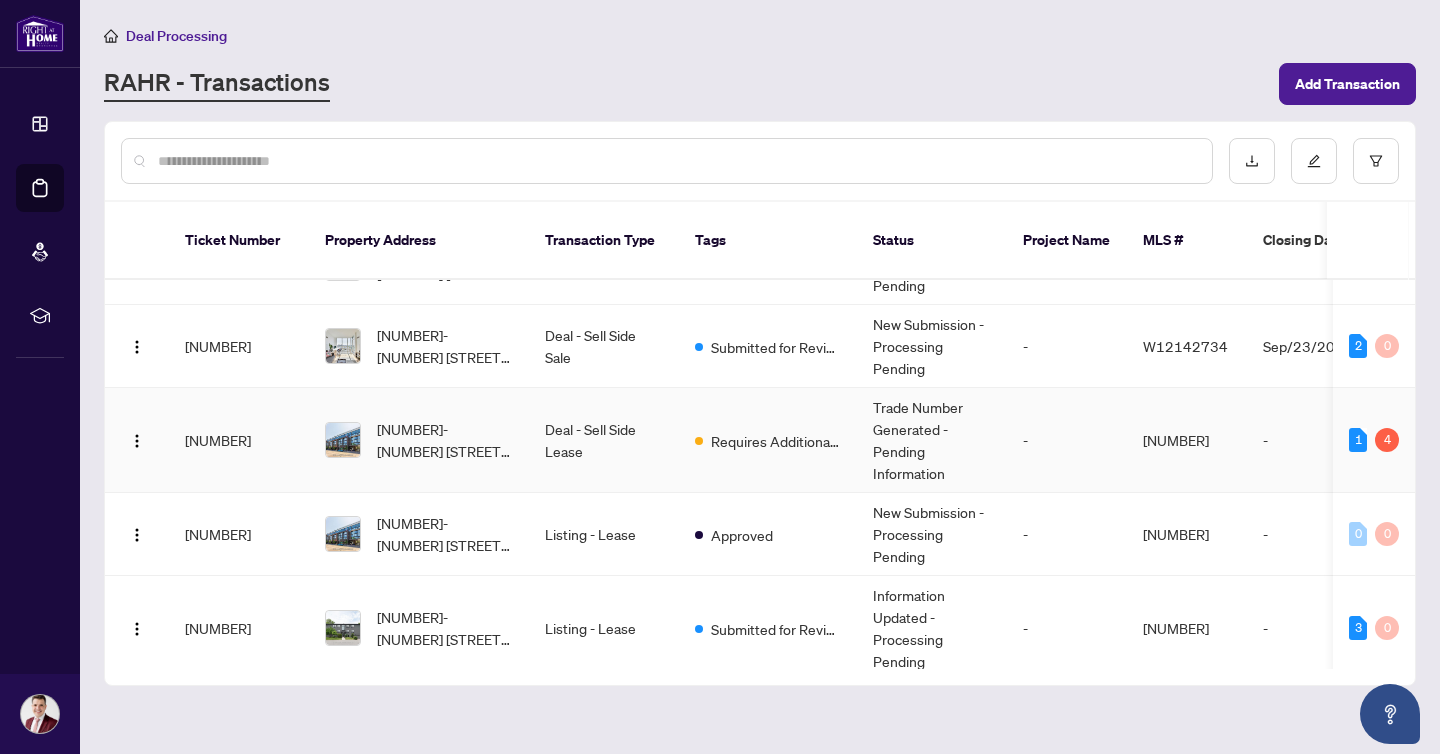 scroll, scrollTop: 60, scrollLeft: 0, axis: vertical 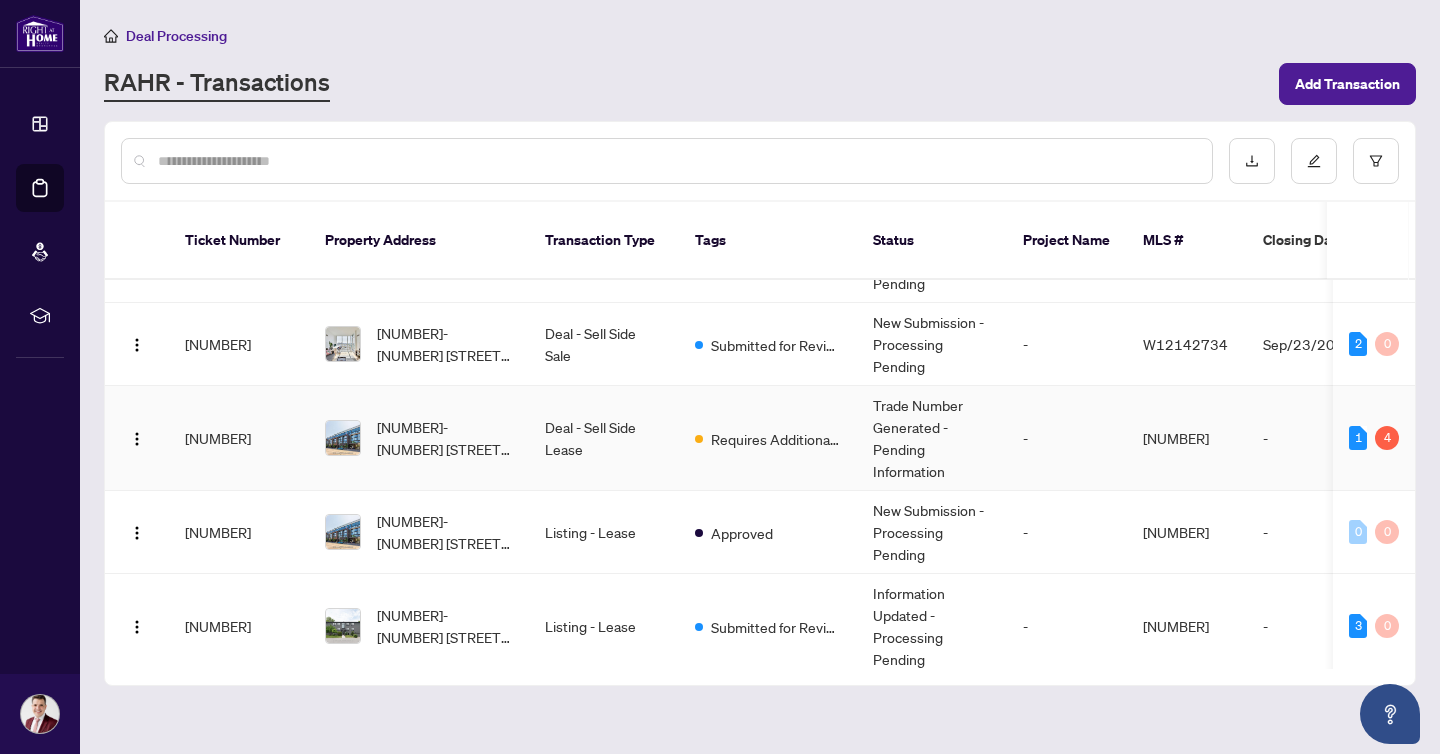 click on "Deal - Sell Side Lease" at bounding box center [604, 438] 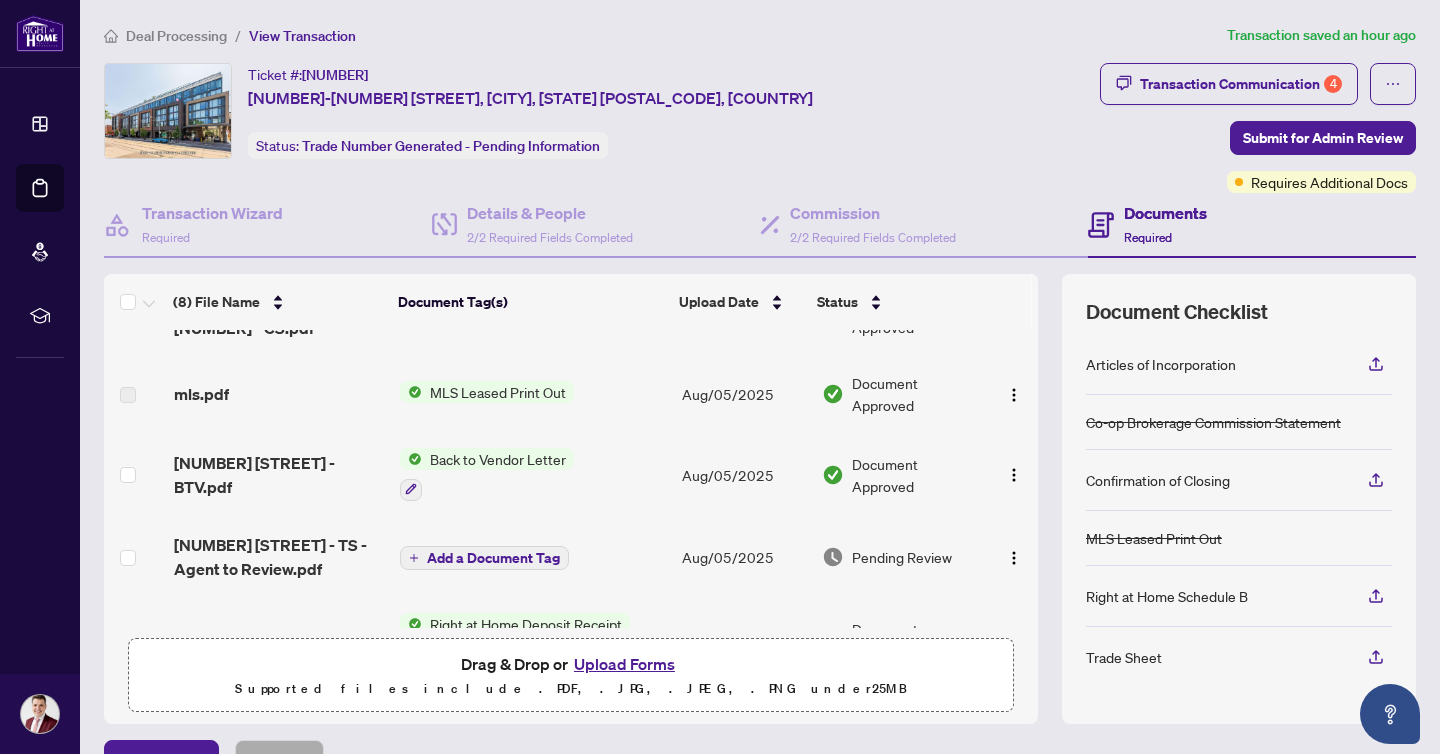 scroll, scrollTop: 0, scrollLeft: 0, axis: both 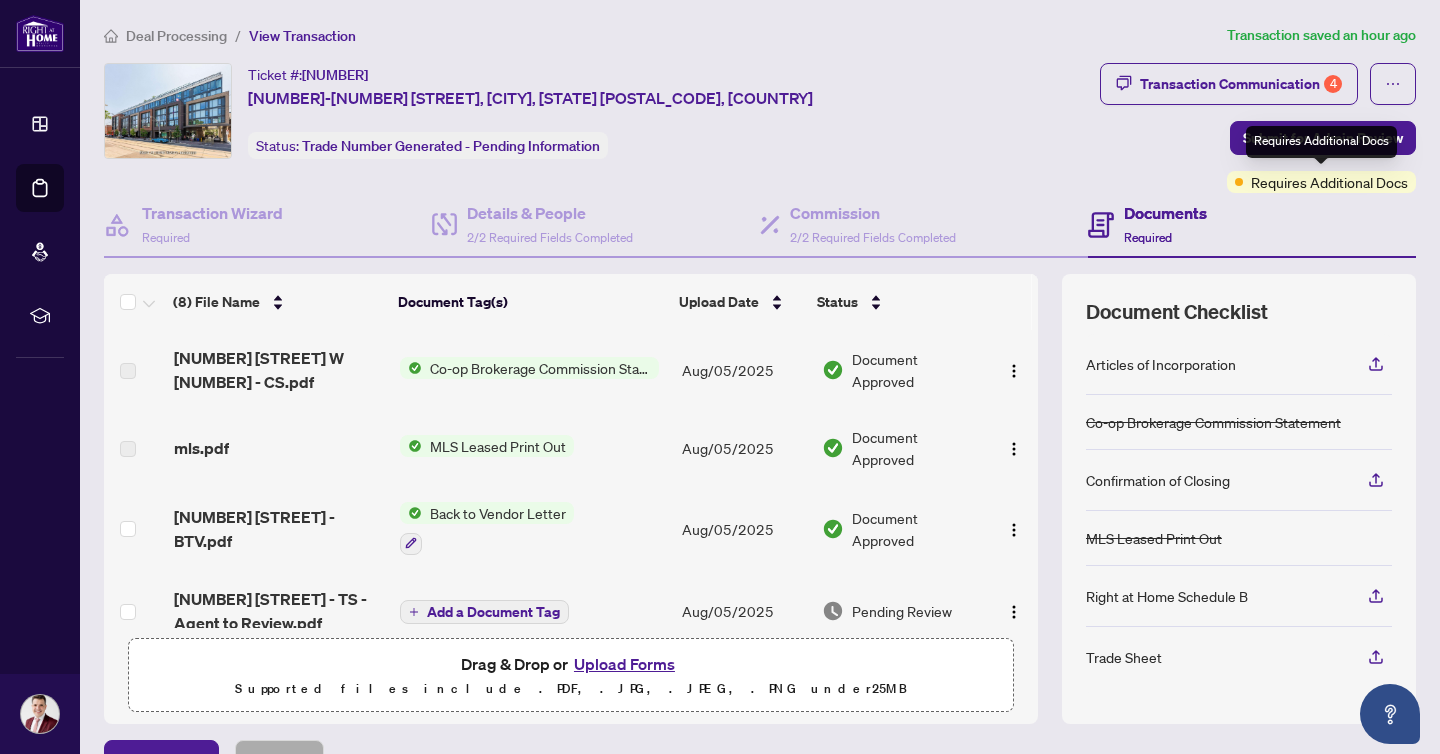 click on "Requires Additional Docs" at bounding box center (1321, 142) 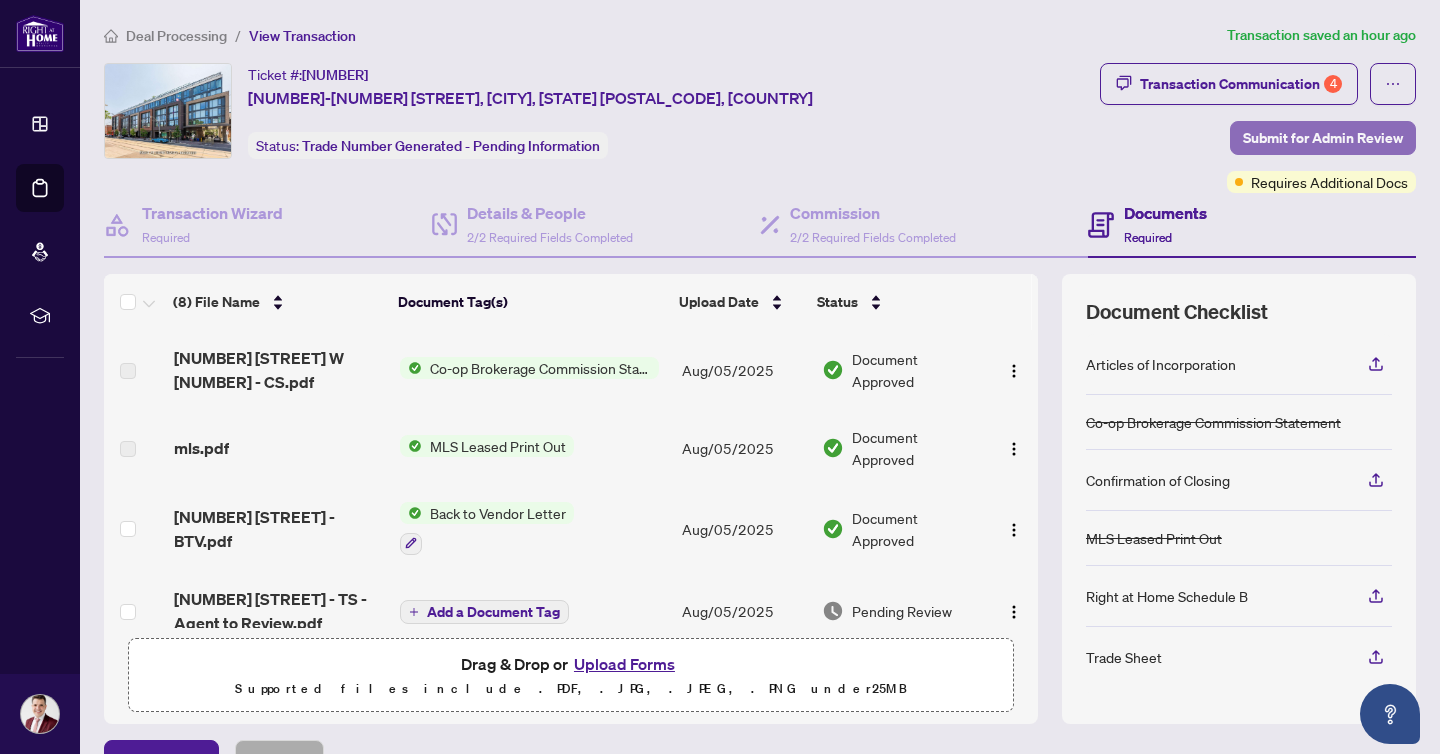 click on "Submit for Admin Review" at bounding box center [1323, 138] 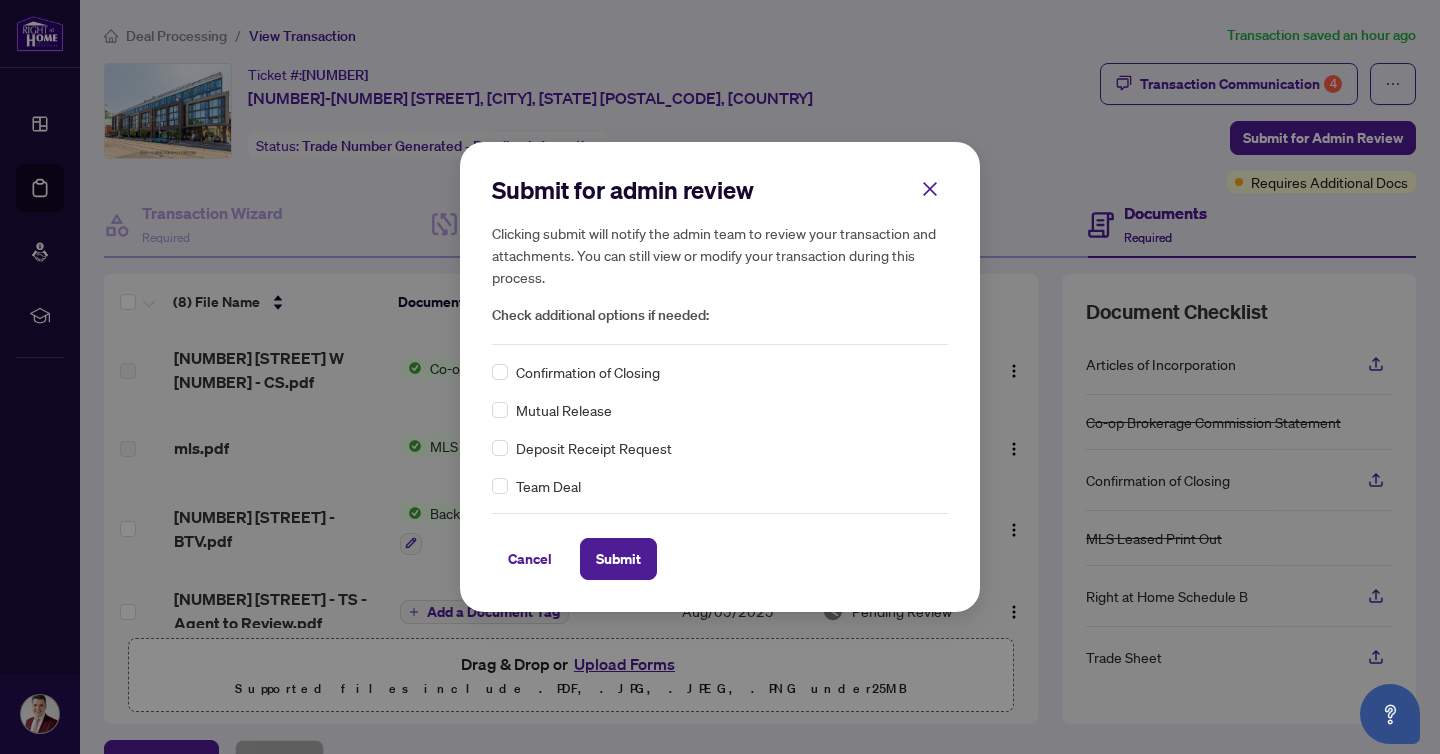 click on "Confirmation of Closing" at bounding box center (588, 372) 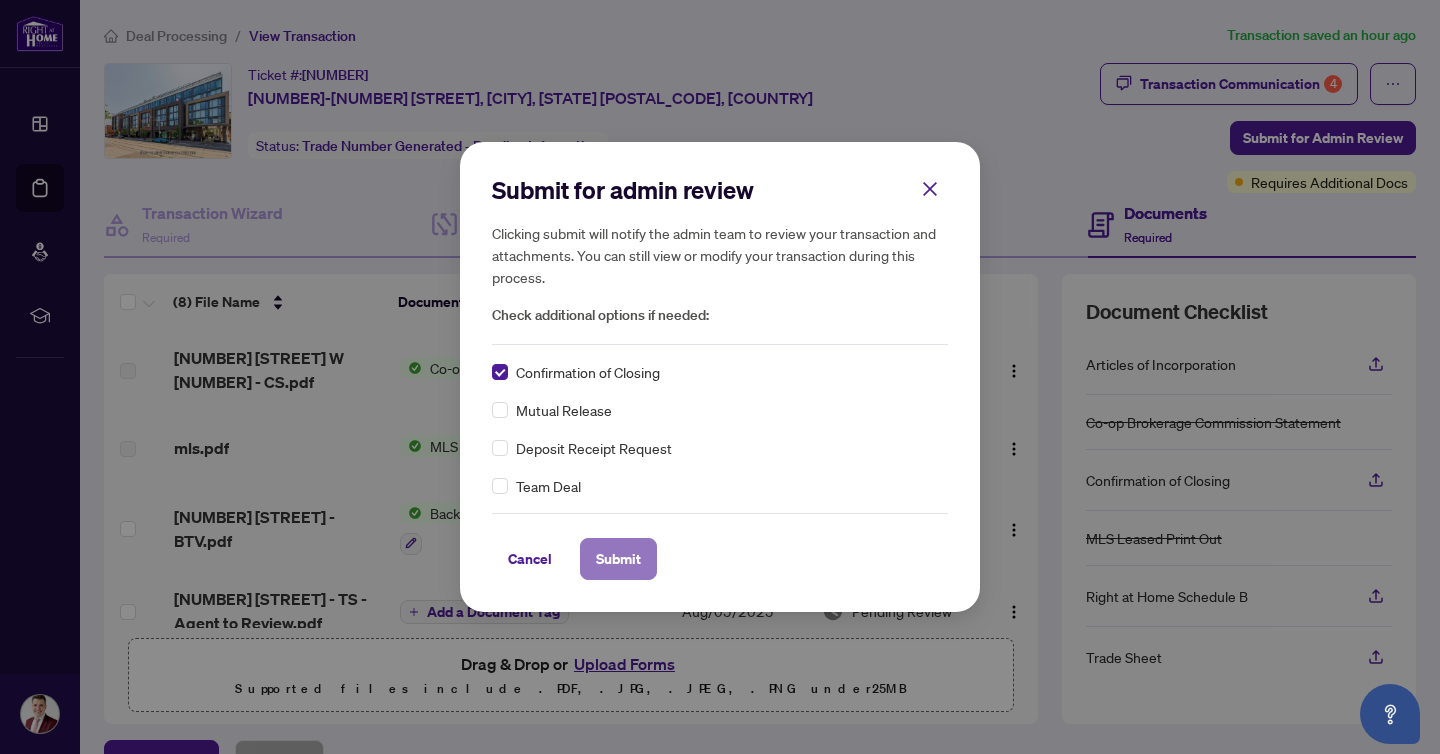click on "Submit" at bounding box center [618, 559] 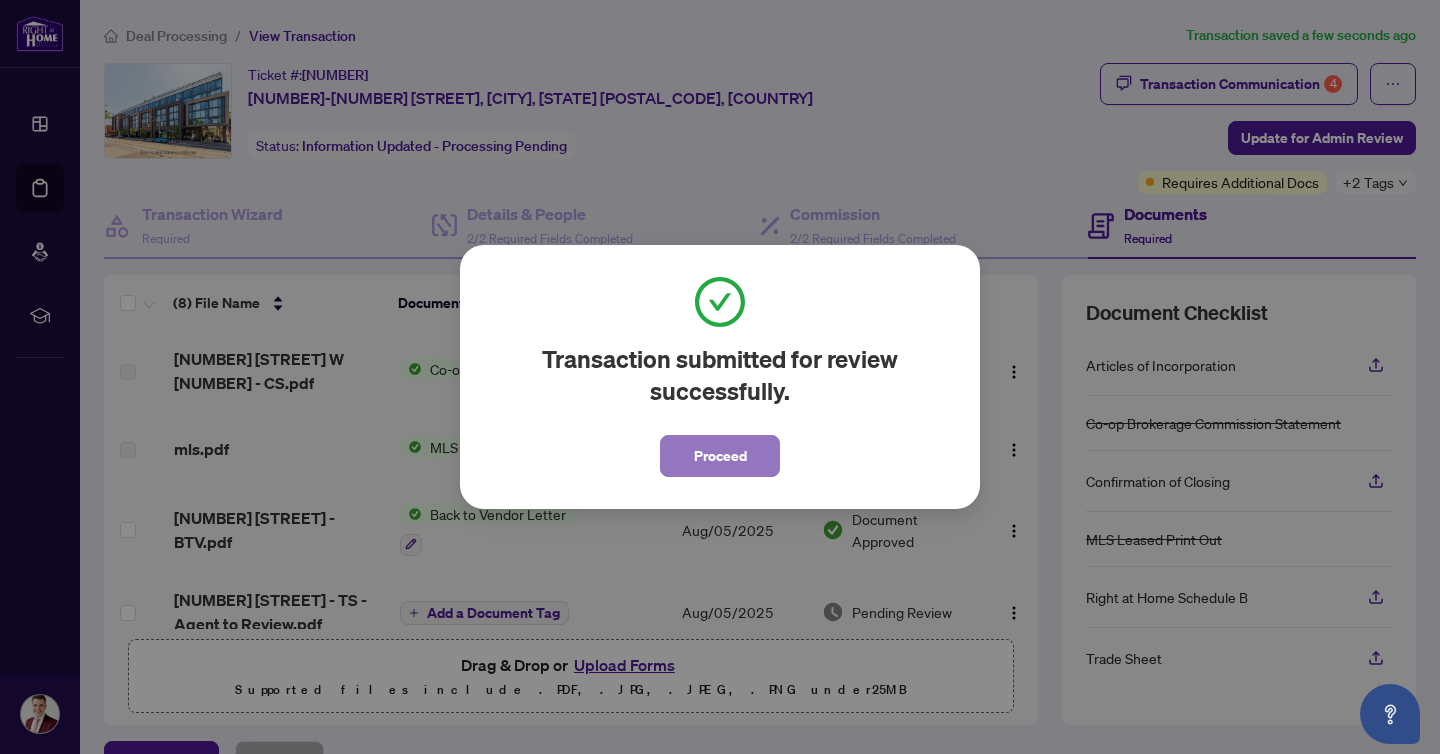 click on "Proceed" at bounding box center (720, 456) 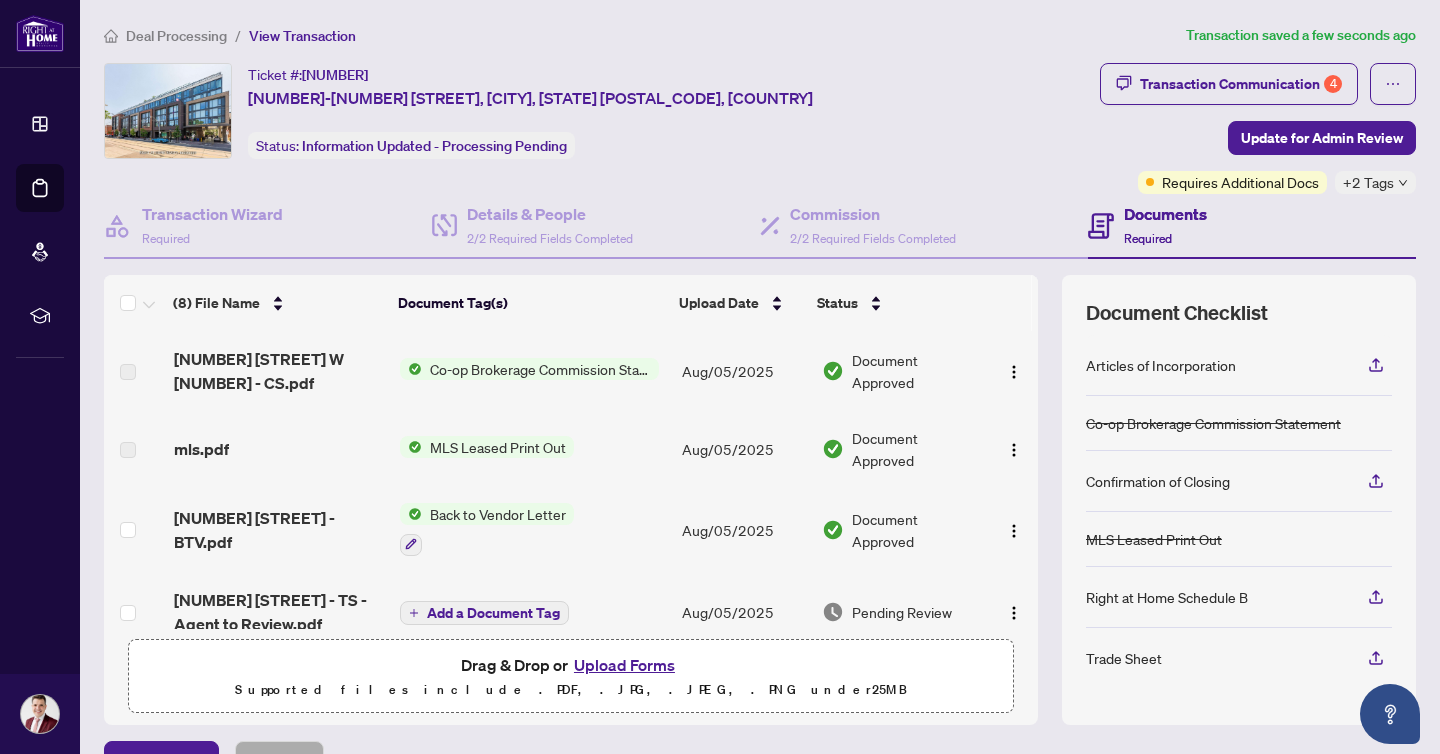 click on "Requires Additional Docs" at bounding box center [1232, 182] 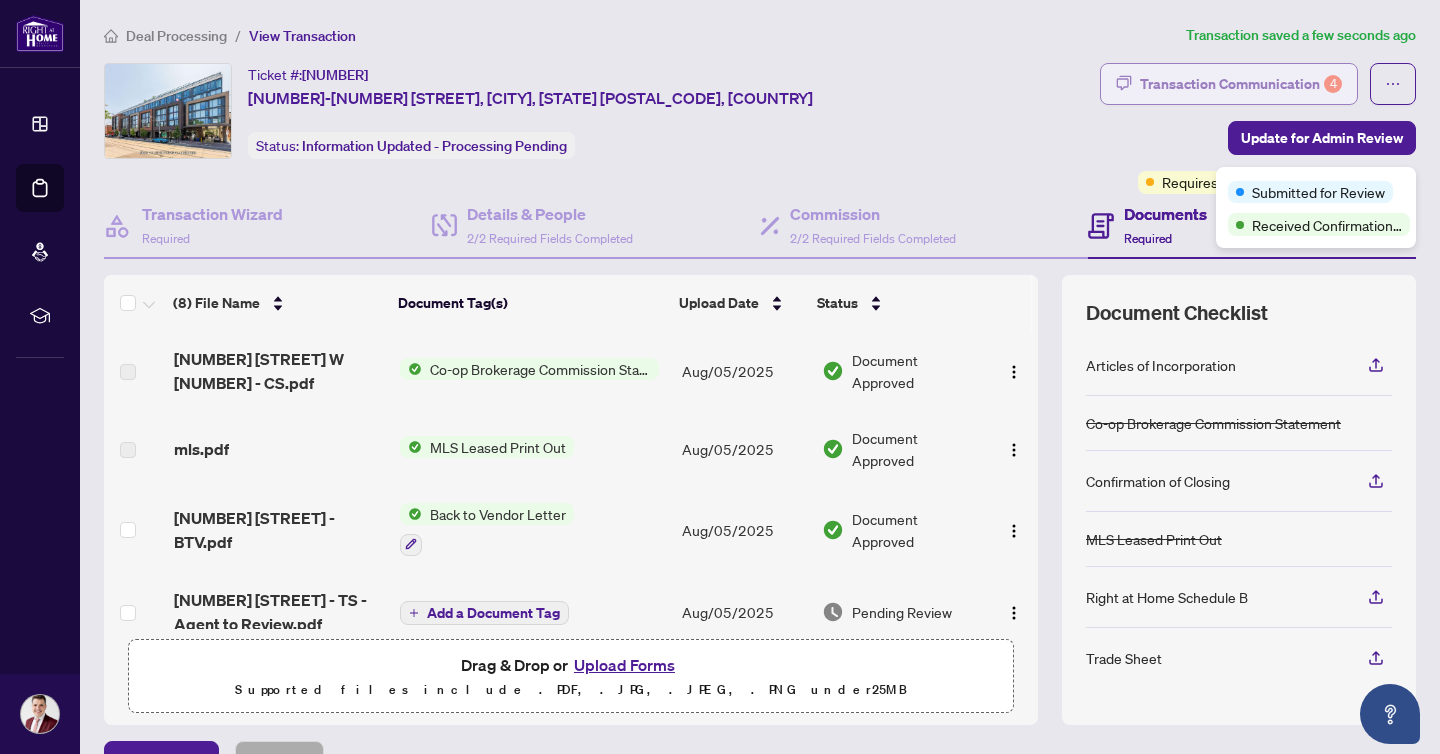 click on "Transaction Communication 4" at bounding box center [1241, 84] 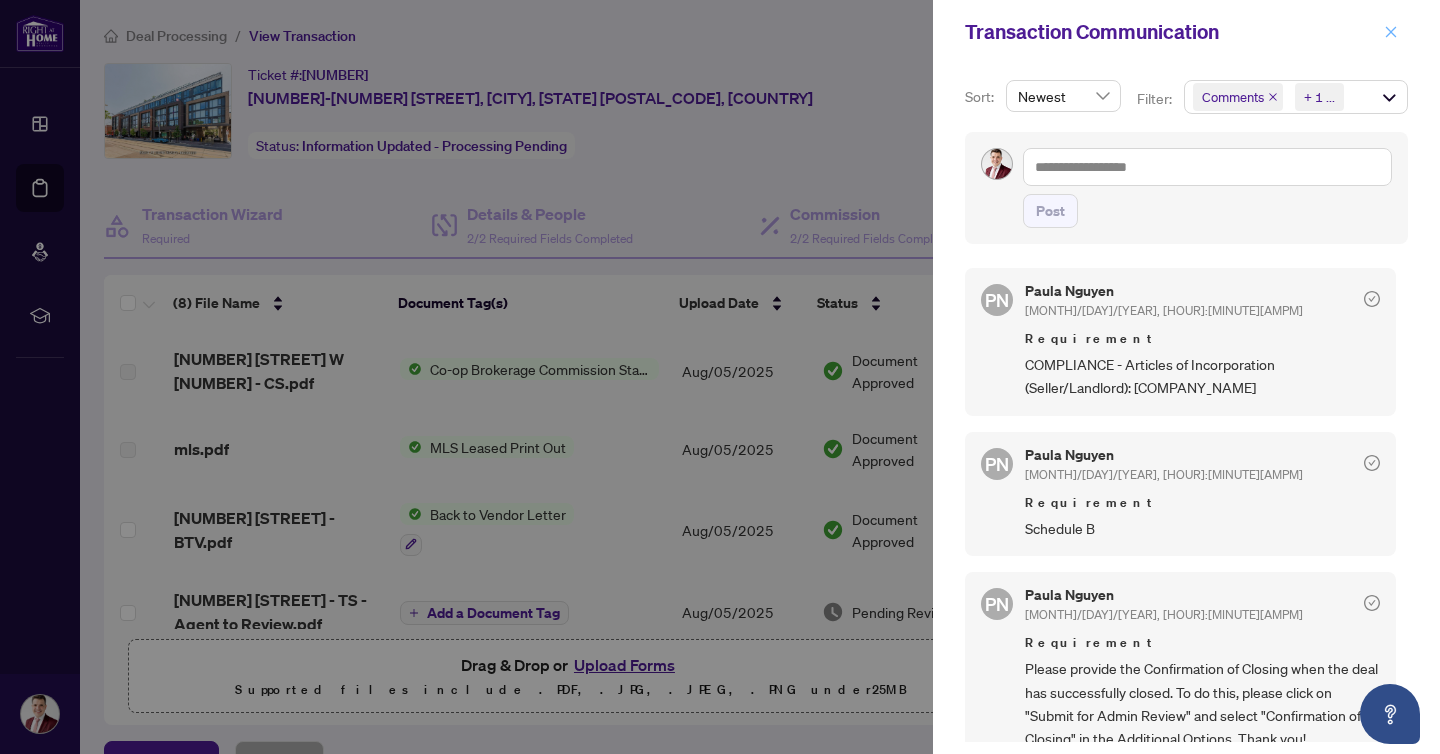 click 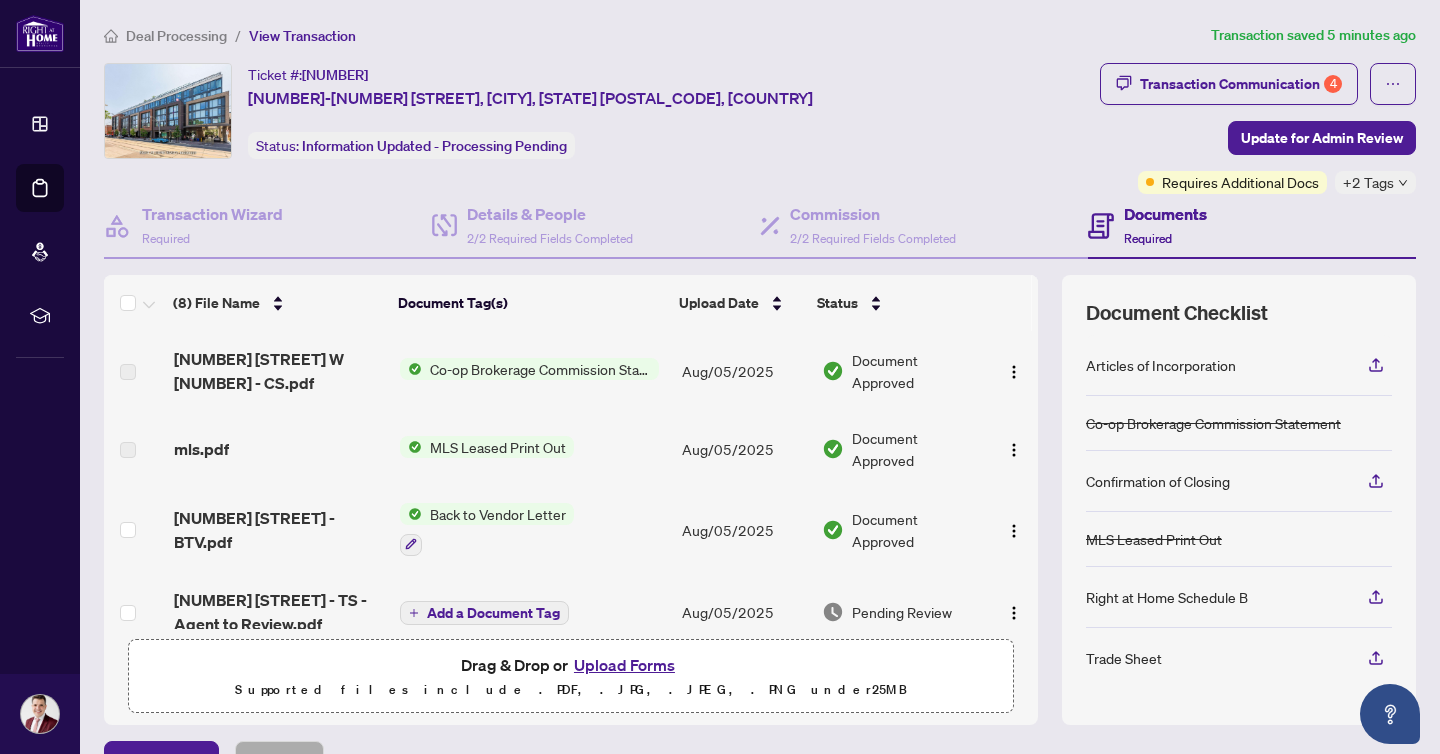 click on "Deal Processing" at bounding box center [176, 36] 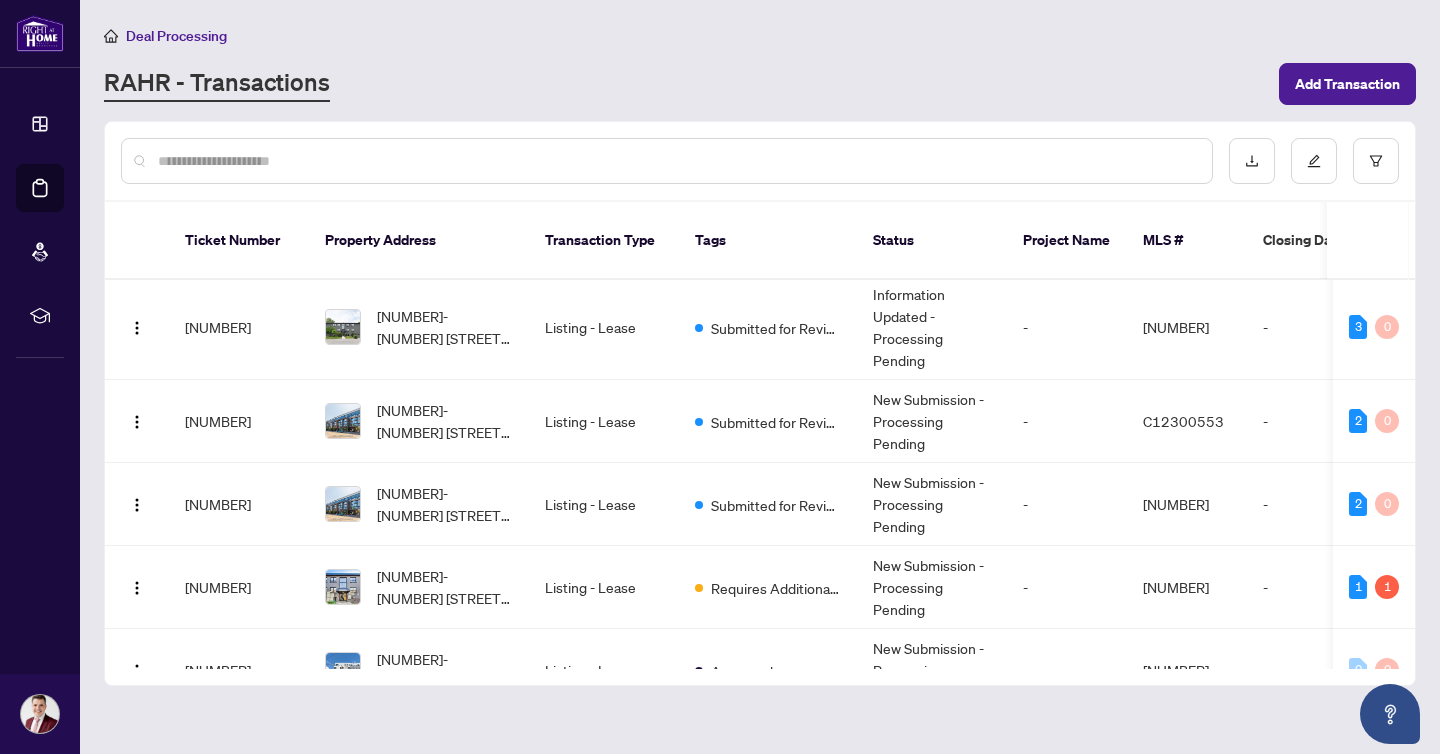 scroll, scrollTop: 0, scrollLeft: 0, axis: both 